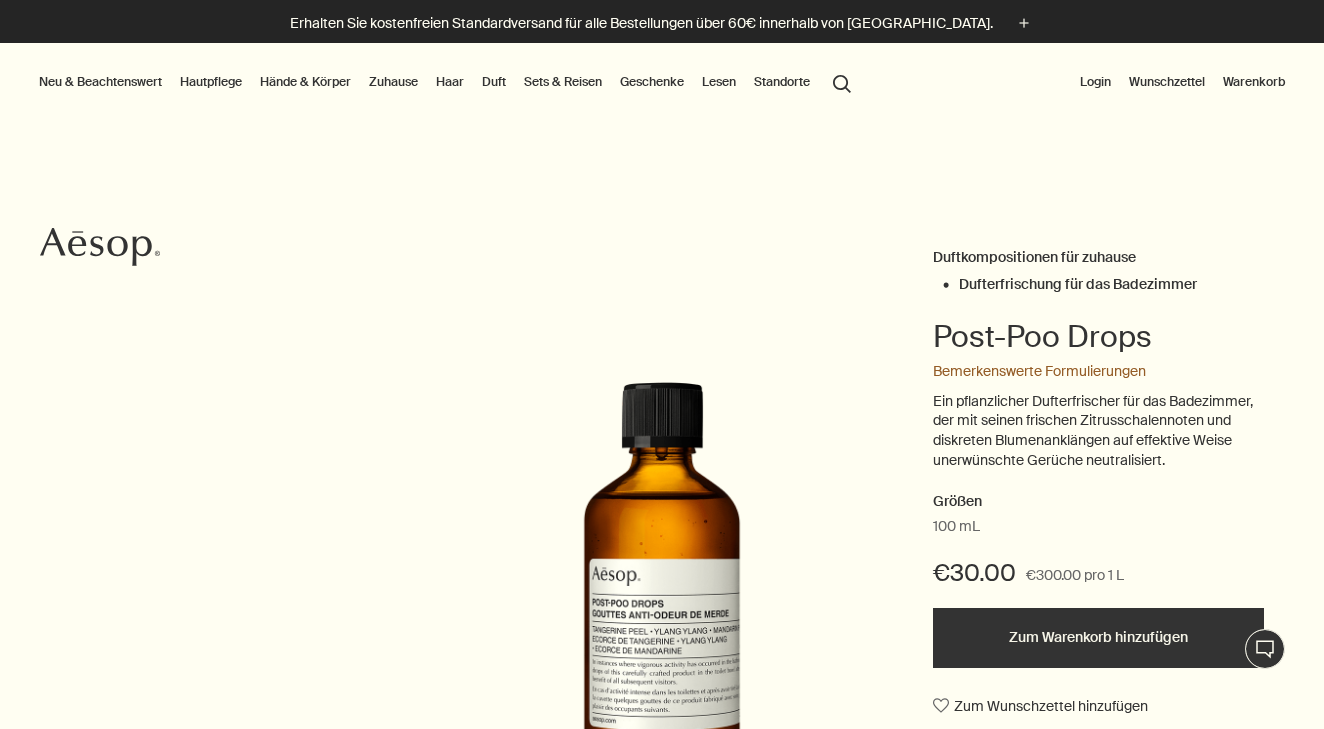 scroll, scrollTop: 0, scrollLeft: 0, axis: both 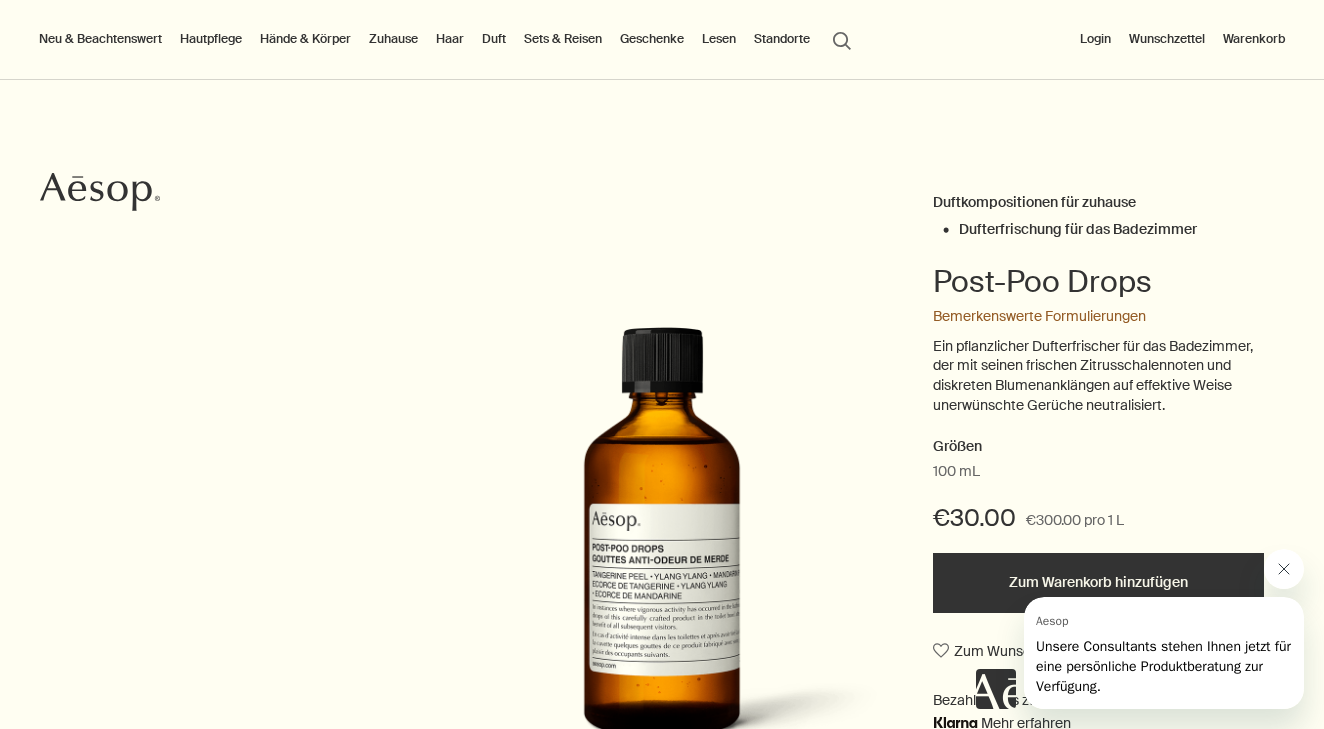click 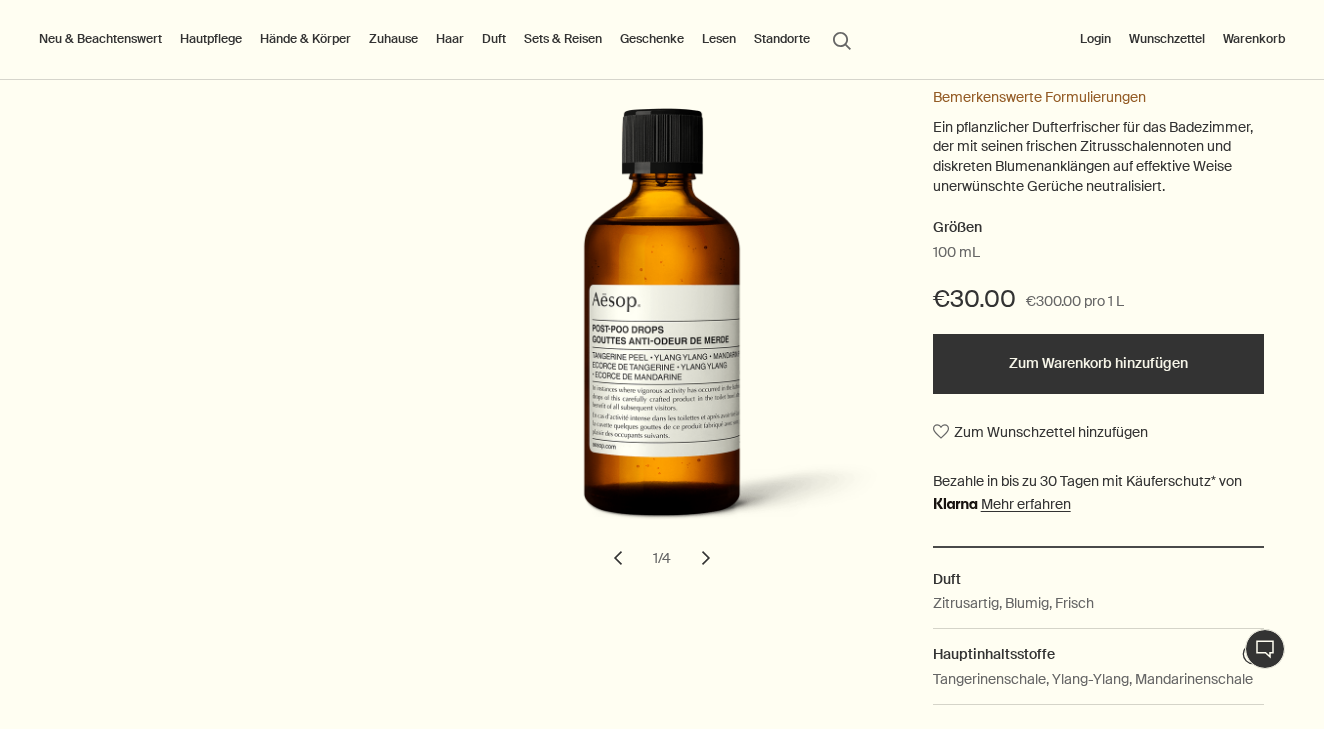 scroll, scrollTop: 273, scrollLeft: 0, axis: vertical 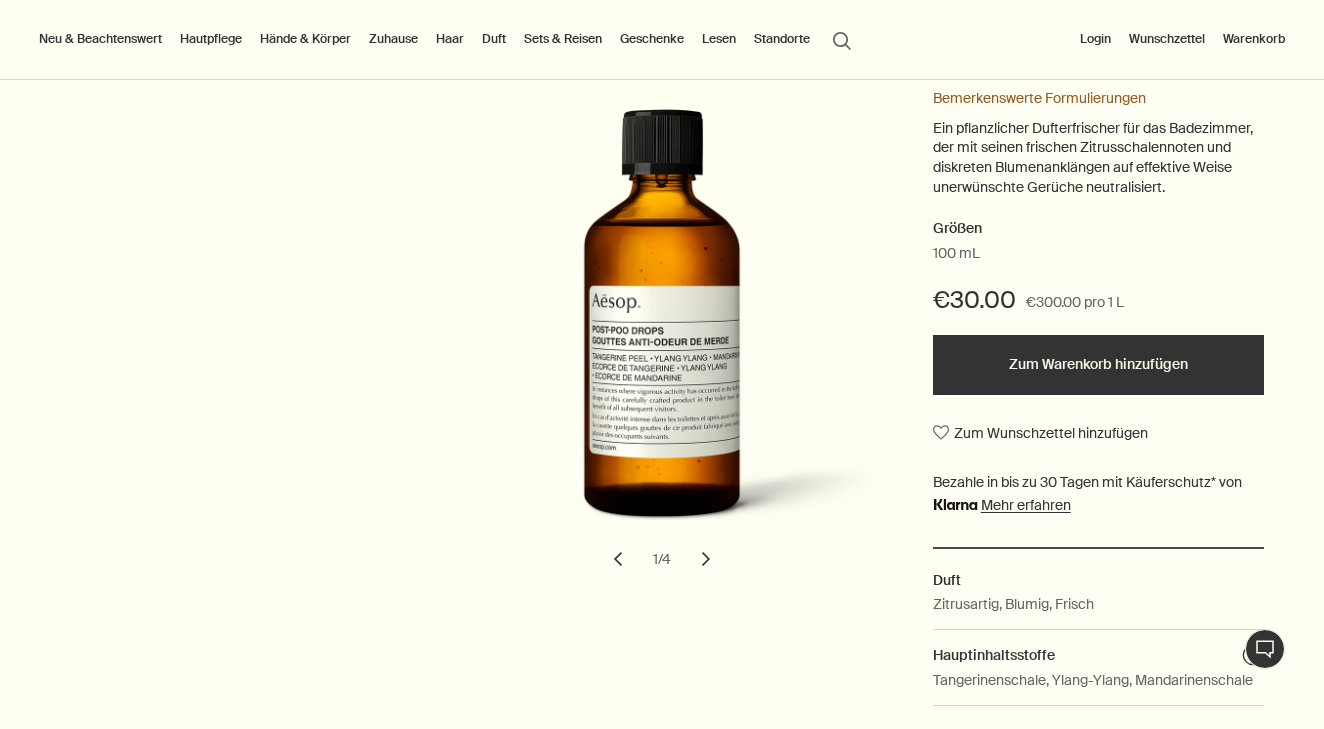 click on "chevron" at bounding box center [706, 559] 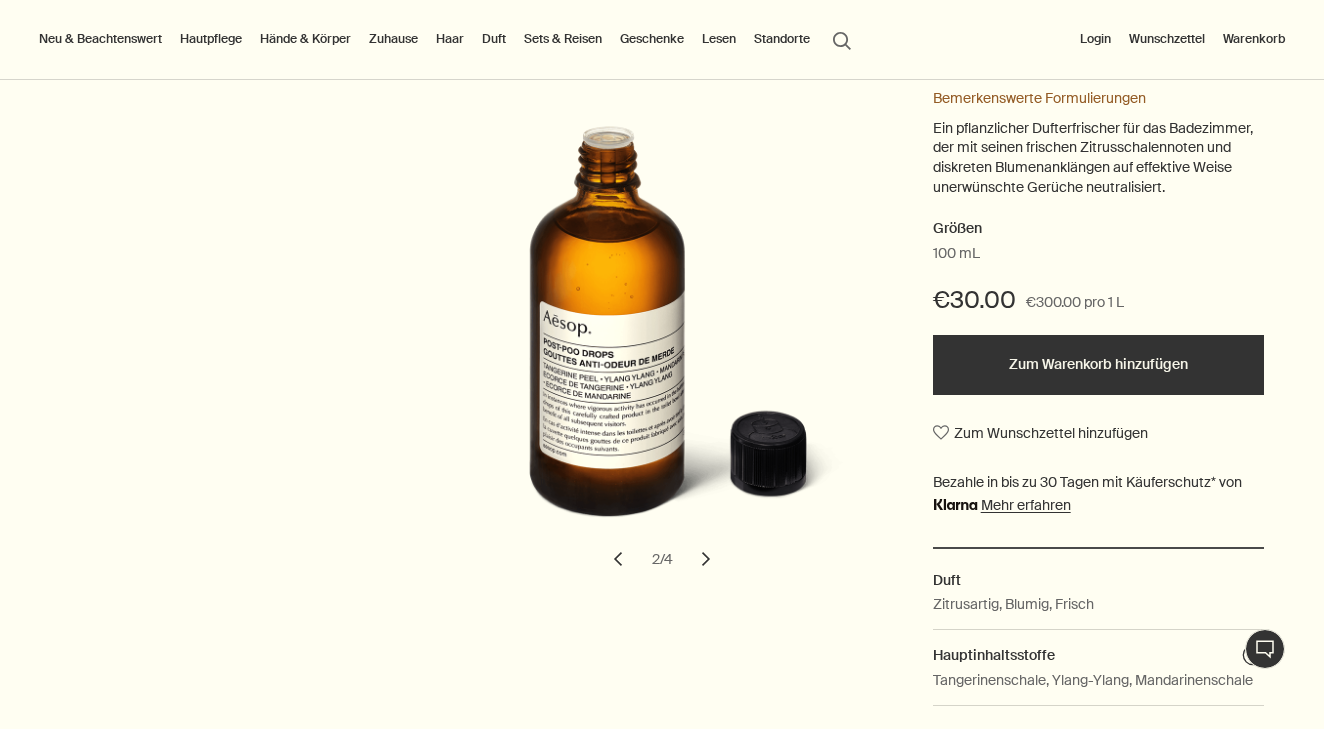 click on "chevron" at bounding box center [706, 559] 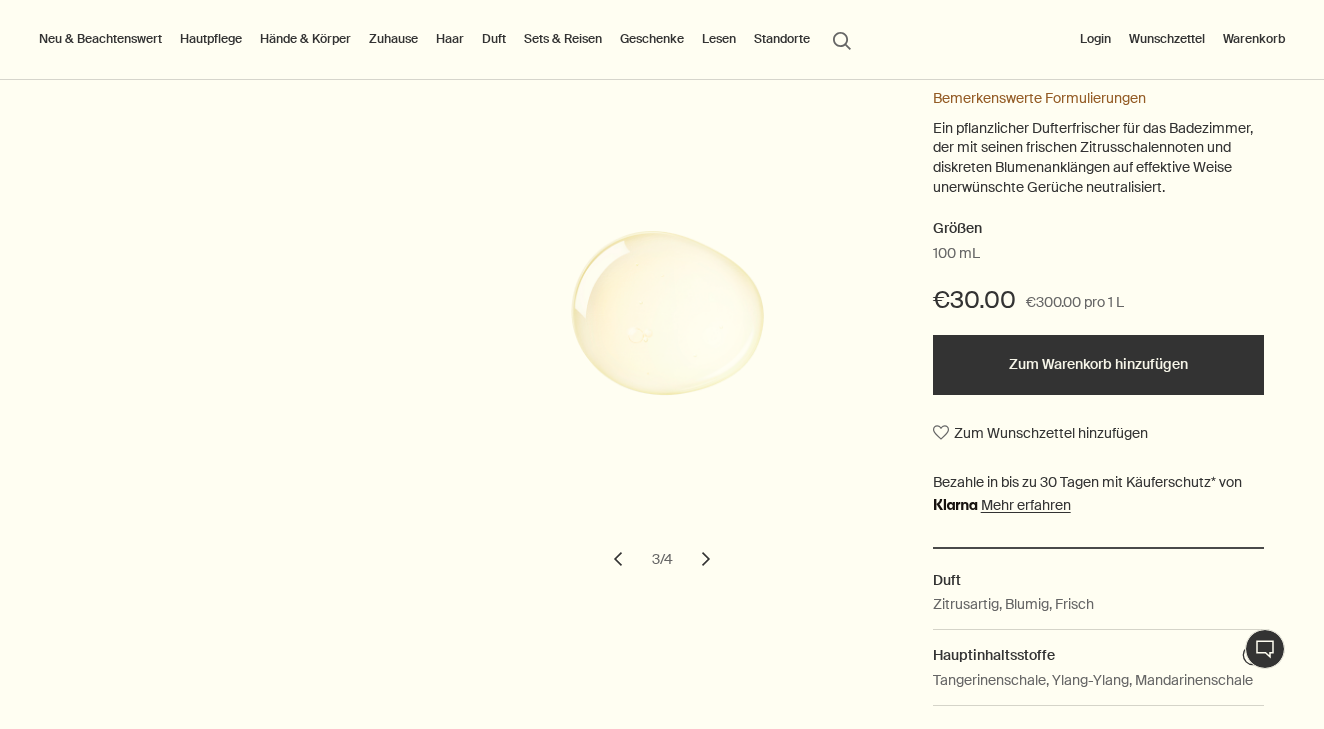 click on "chevron" at bounding box center (706, 559) 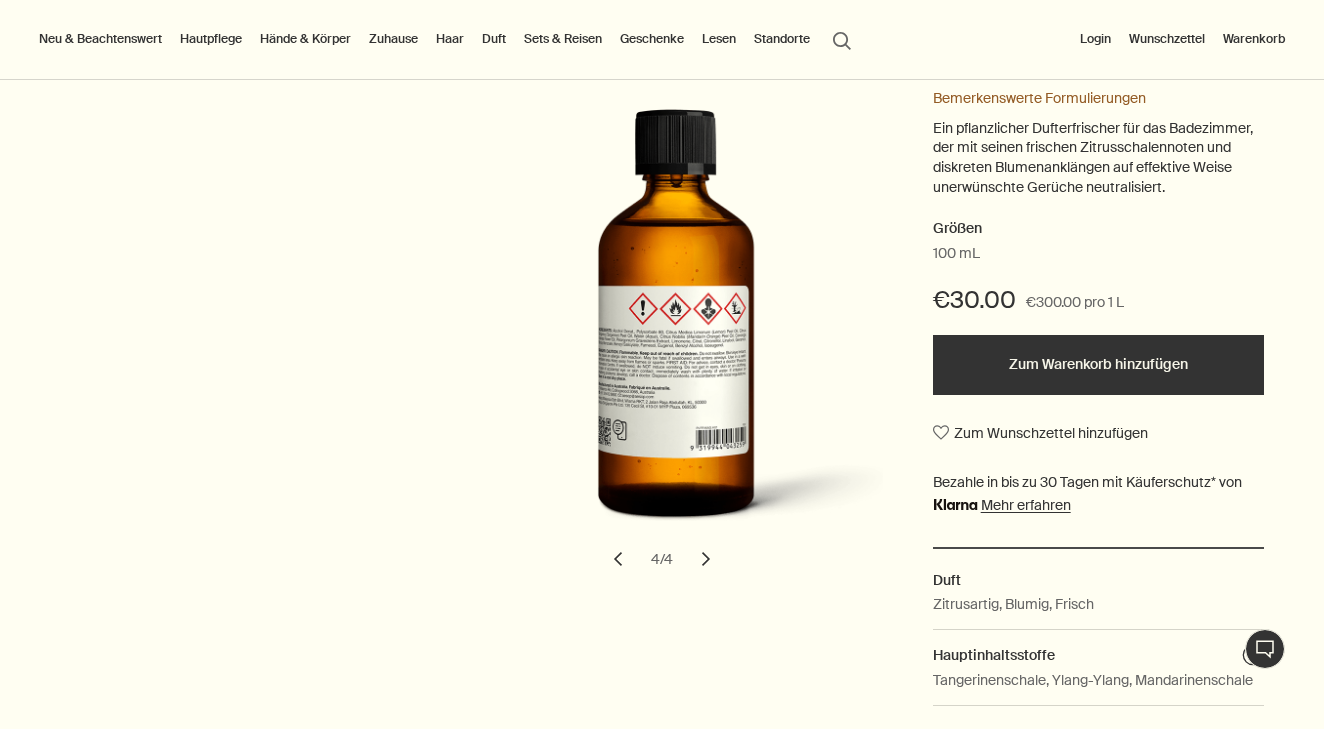 click on "Zum Warenkorb hinzufügen" at bounding box center (1098, 365) 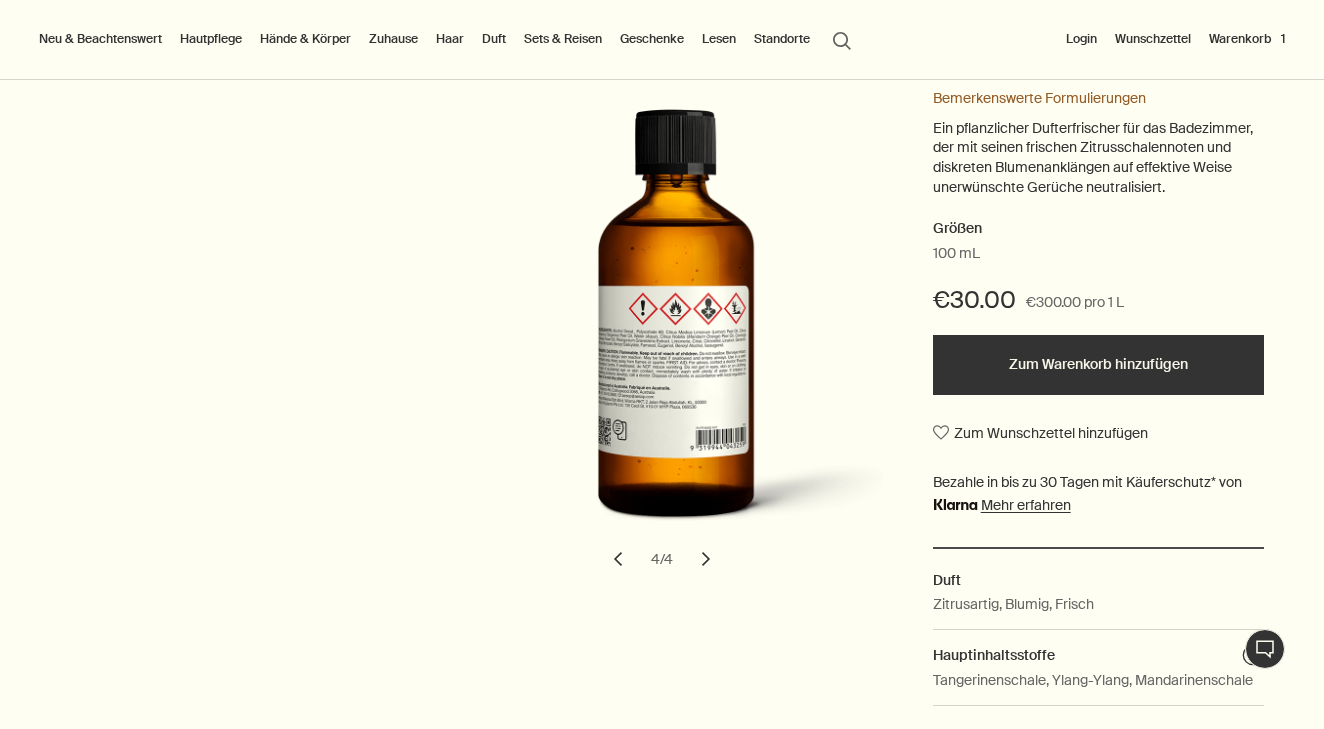 click on "Hände & Körper" at bounding box center (305, 39) 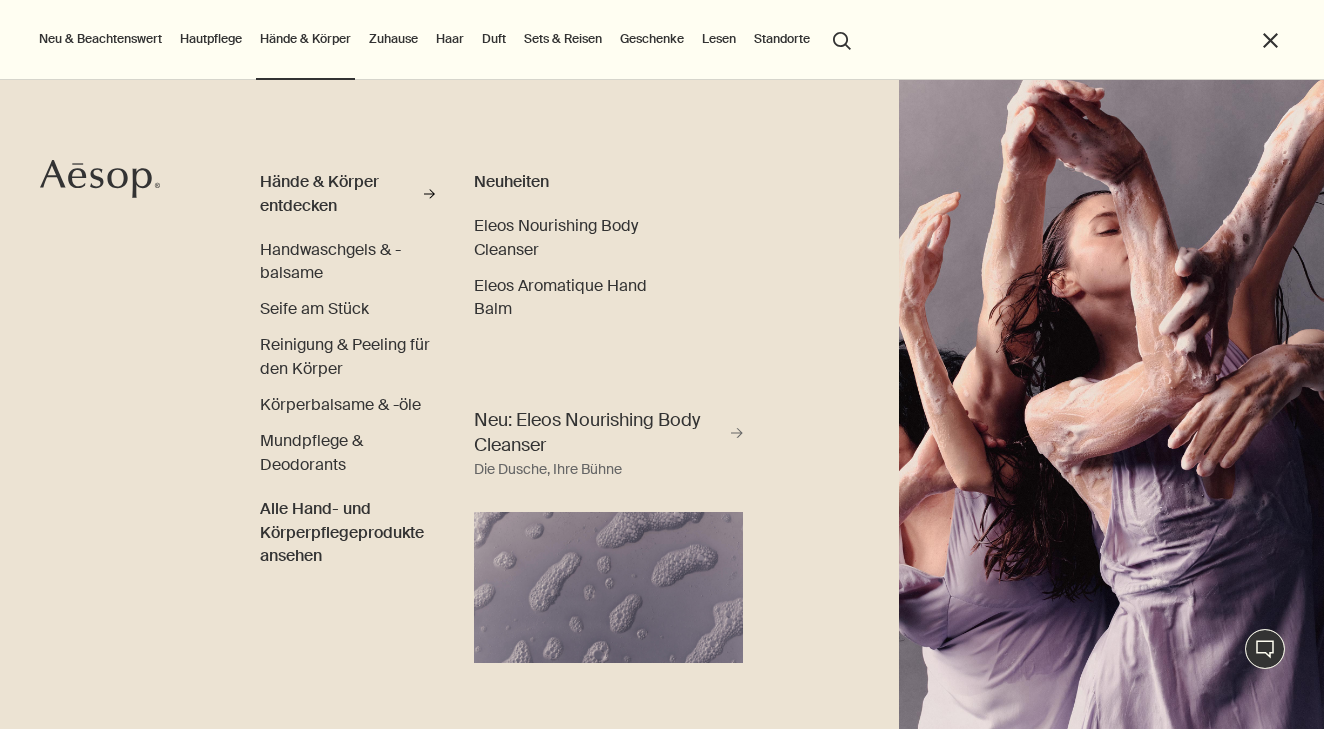 click at bounding box center (1111, 404) 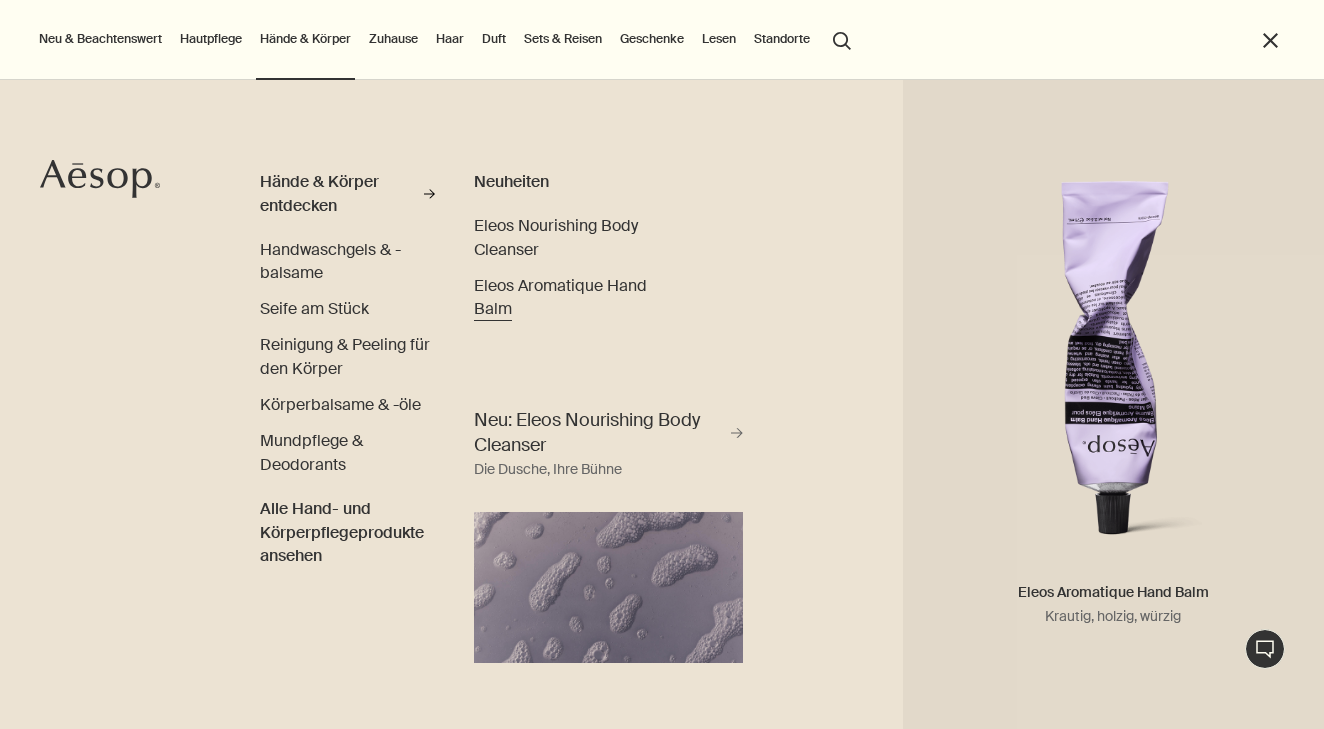 click on "Eleos Aromatique Hand Balm" at bounding box center (560, 297) 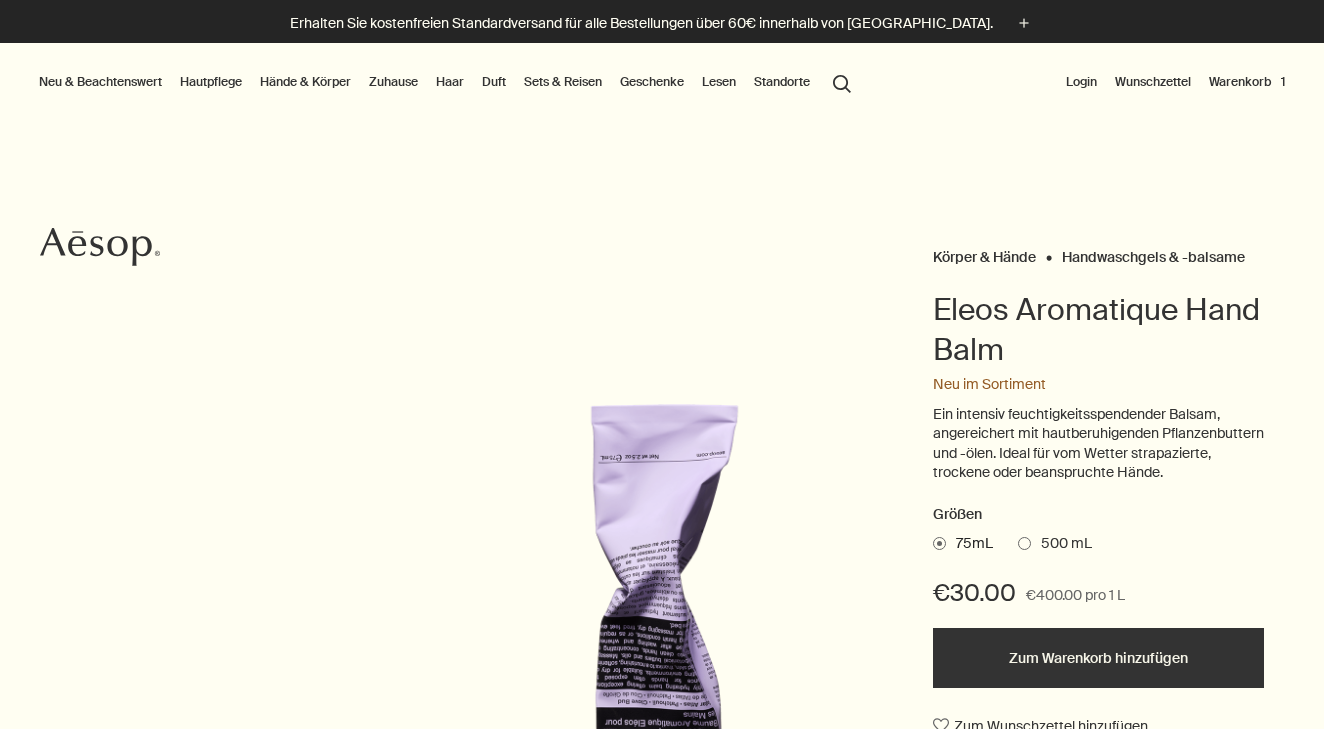scroll, scrollTop: 0, scrollLeft: 0, axis: both 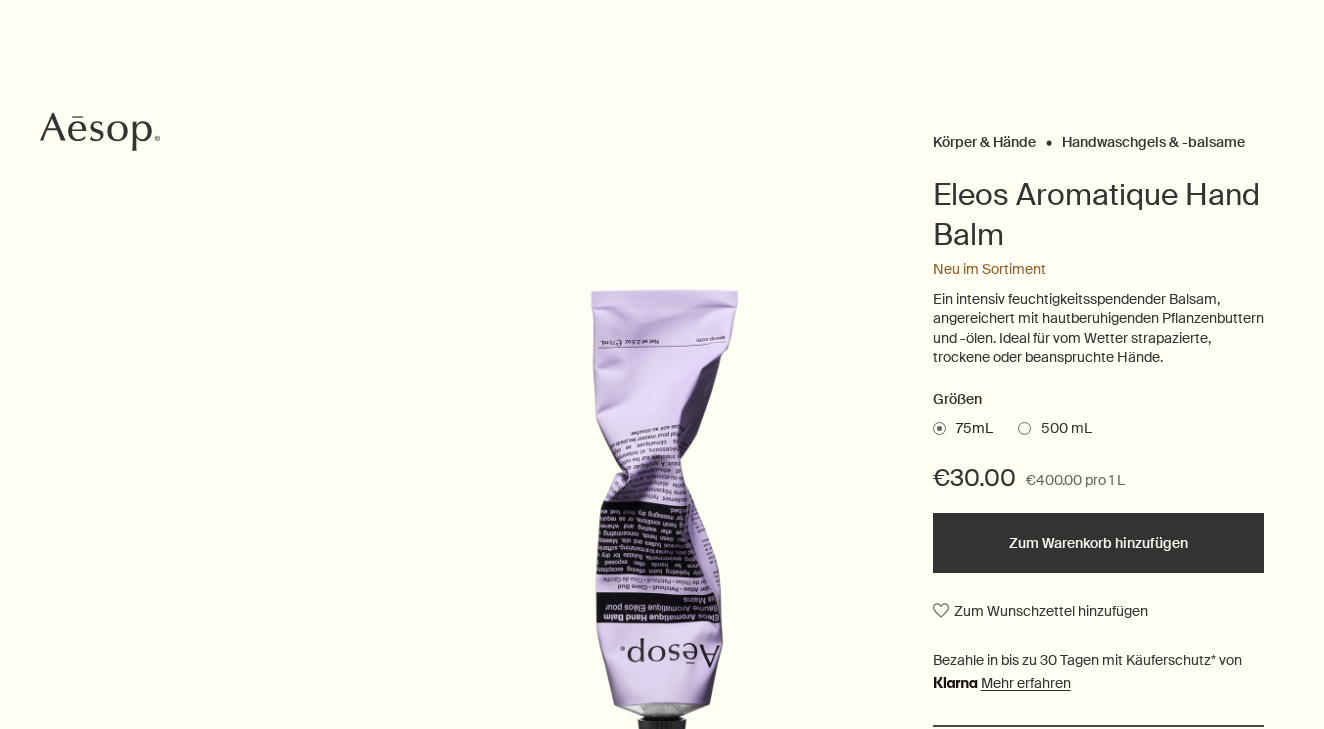 click on "Zum Warenkorb hinzufügen" at bounding box center [1098, 543] 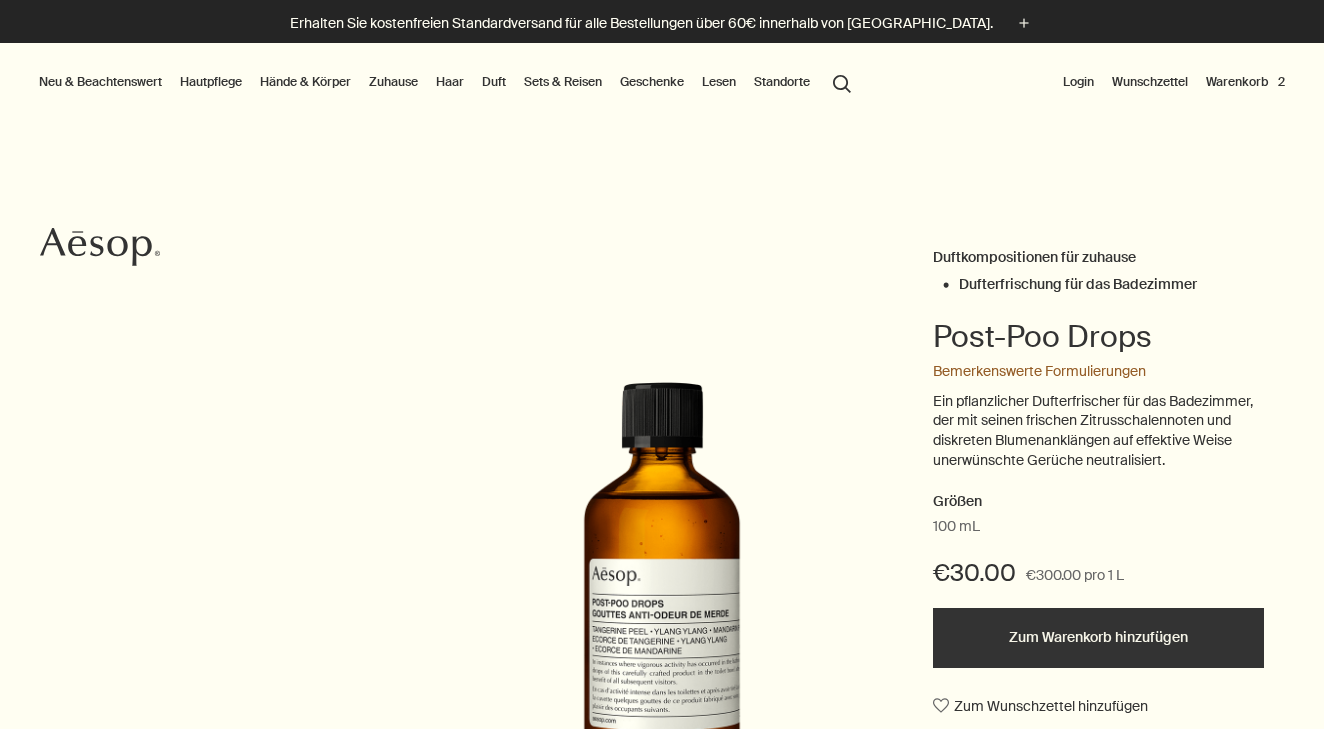 scroll, scrollTop: 0, scrollLeft: 0, axis: both 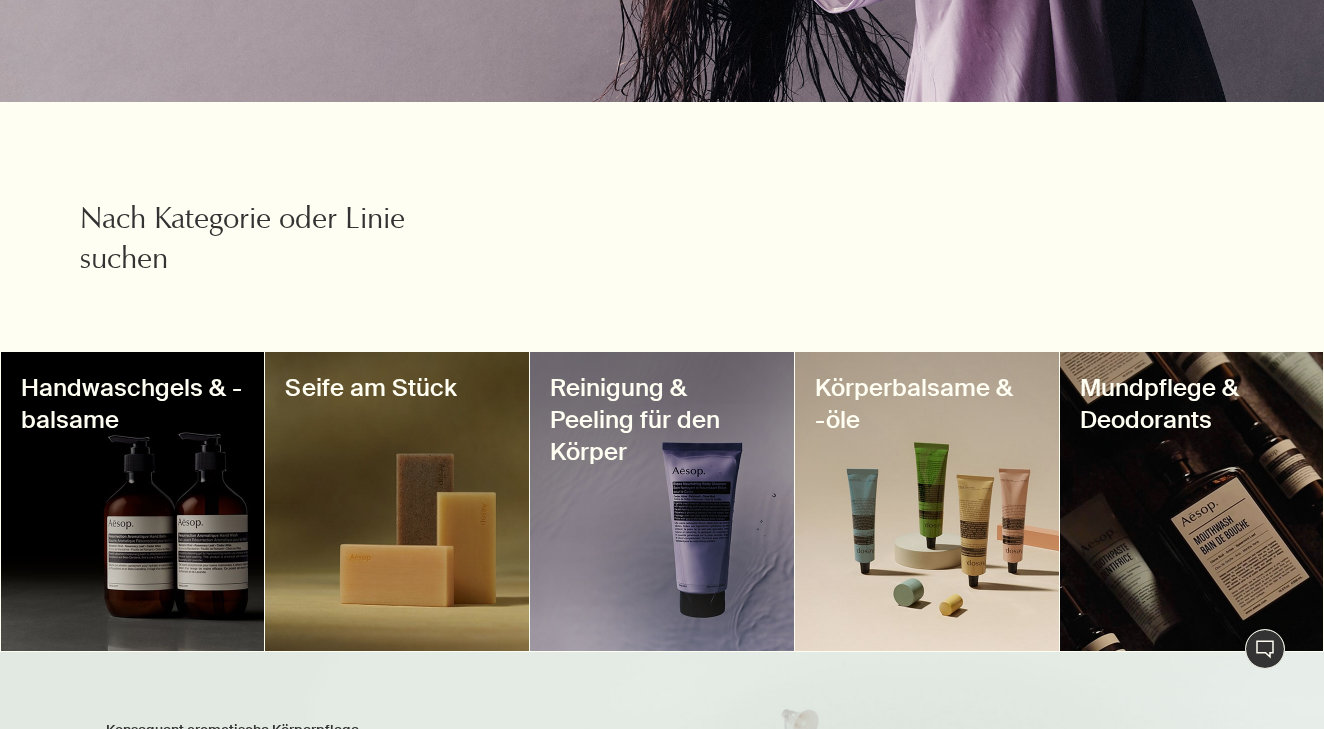 click at bounding box center (927, 501) 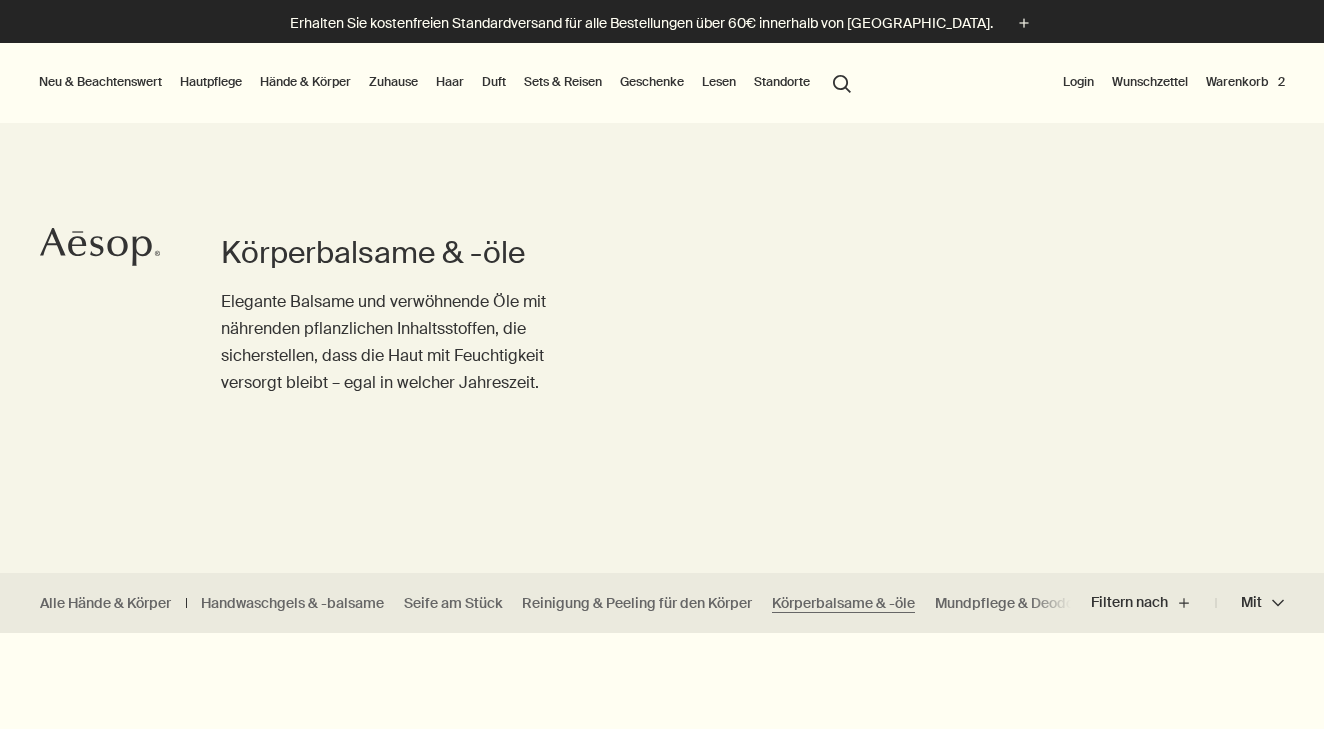 scroll, scrollTop: 0, scrollLeft: 0, axis: both 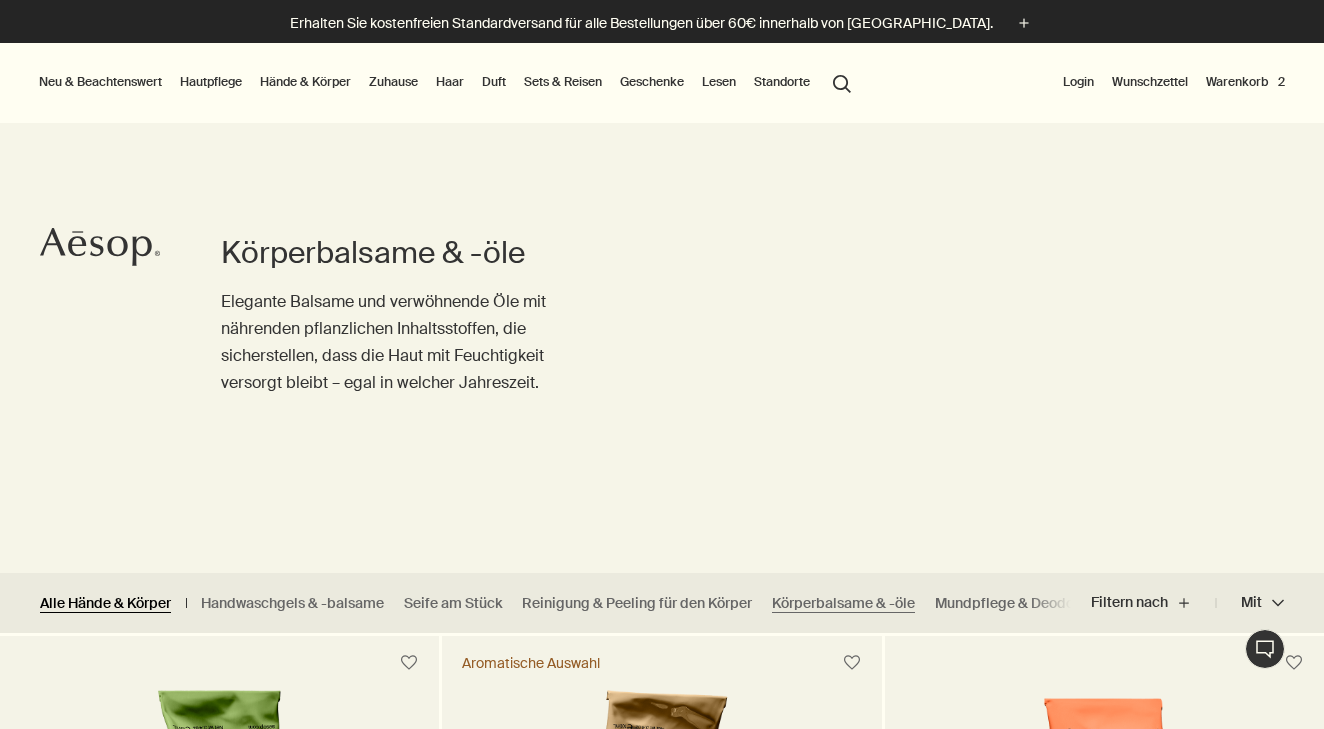 click on "Alle Hände & Körper" at bounding box center (105, 603) 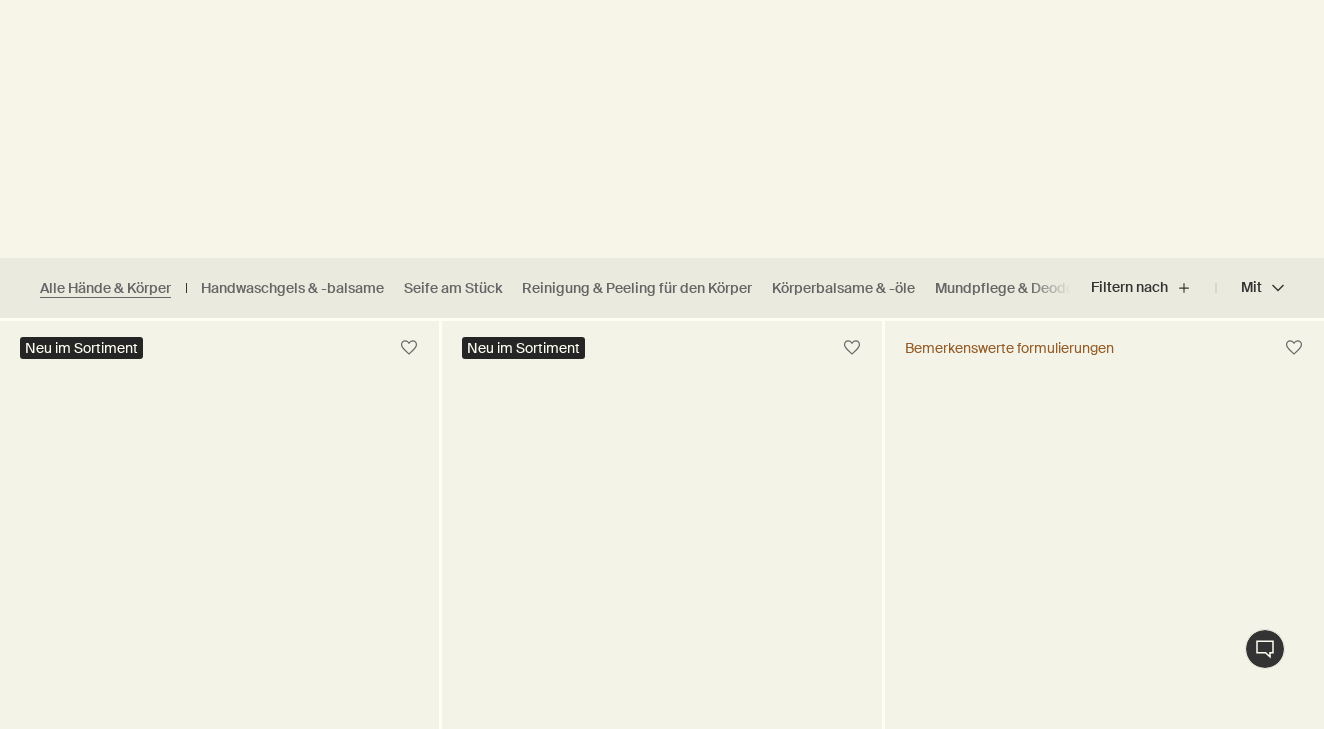 scroll, scrollTop: 508, scrollLeft: 0, axis: vertical 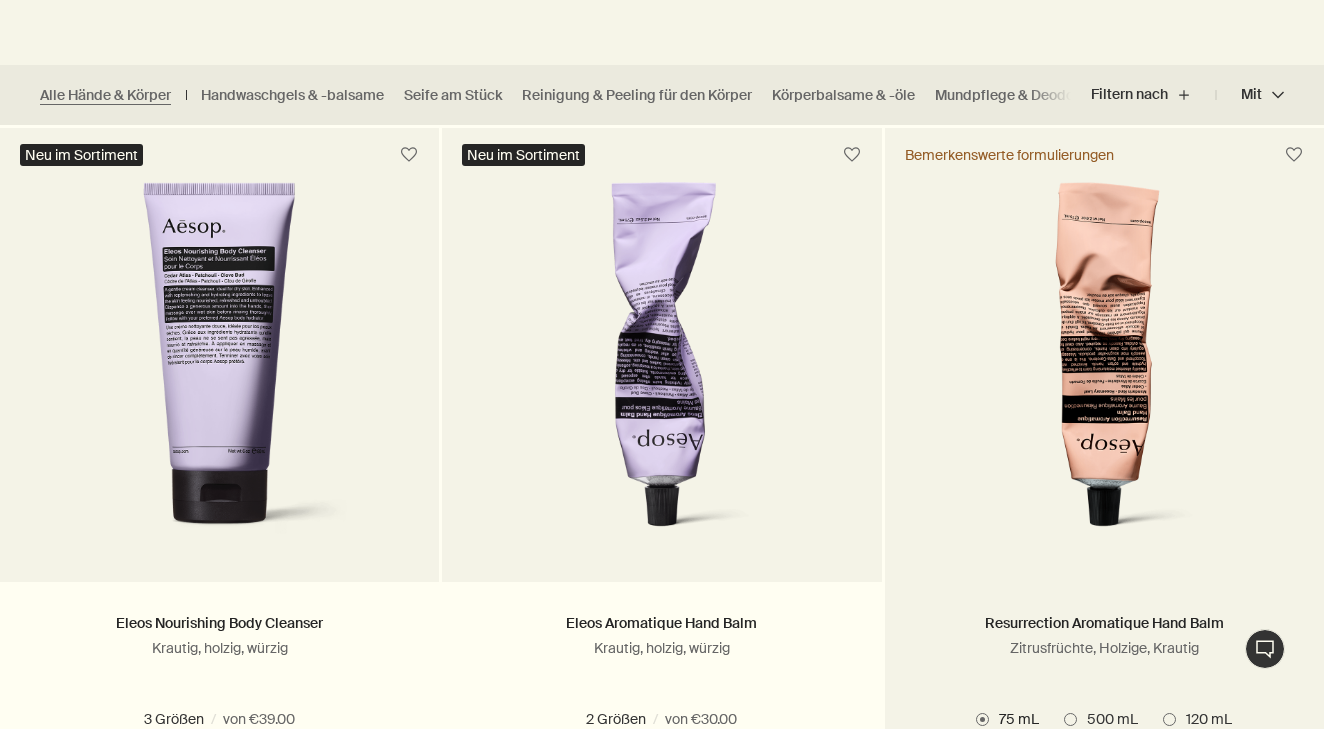 click at bounding box center [1104, 367] 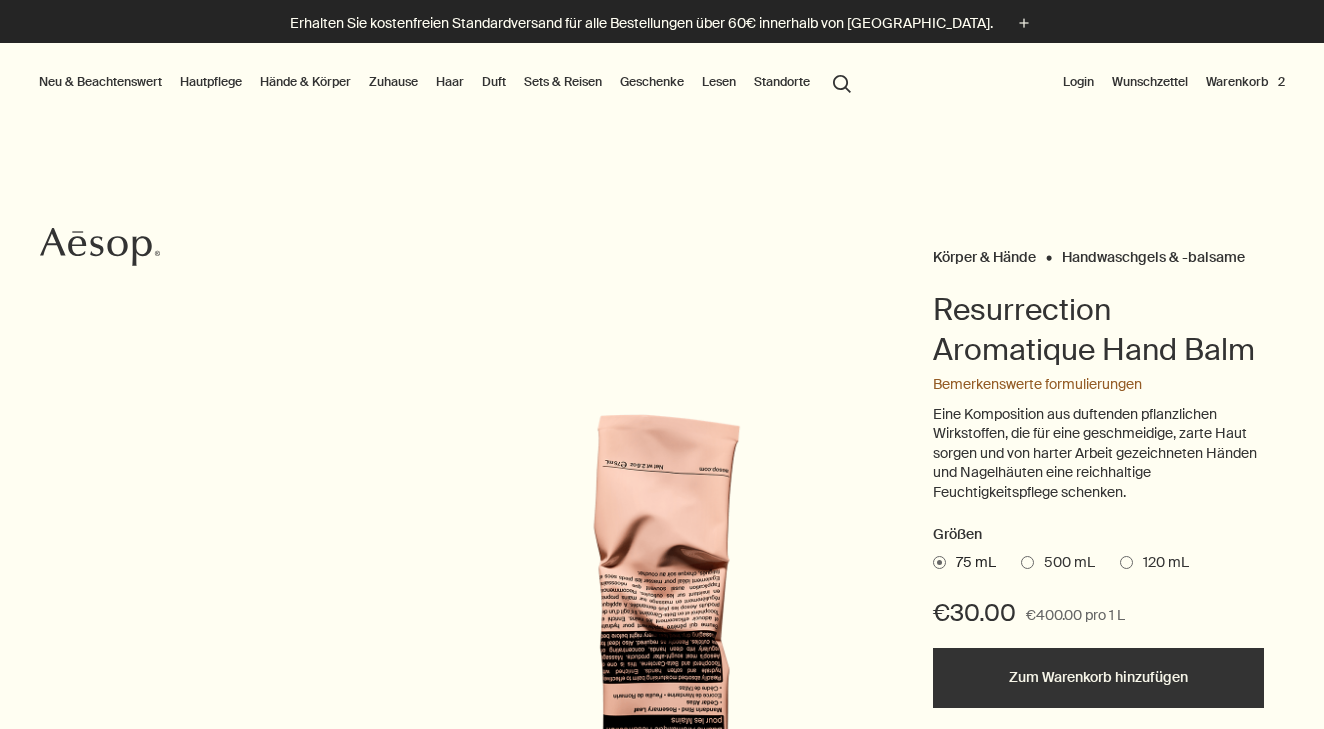 scroll, scrollTop: 0, scrollLeft: 0, axis: both 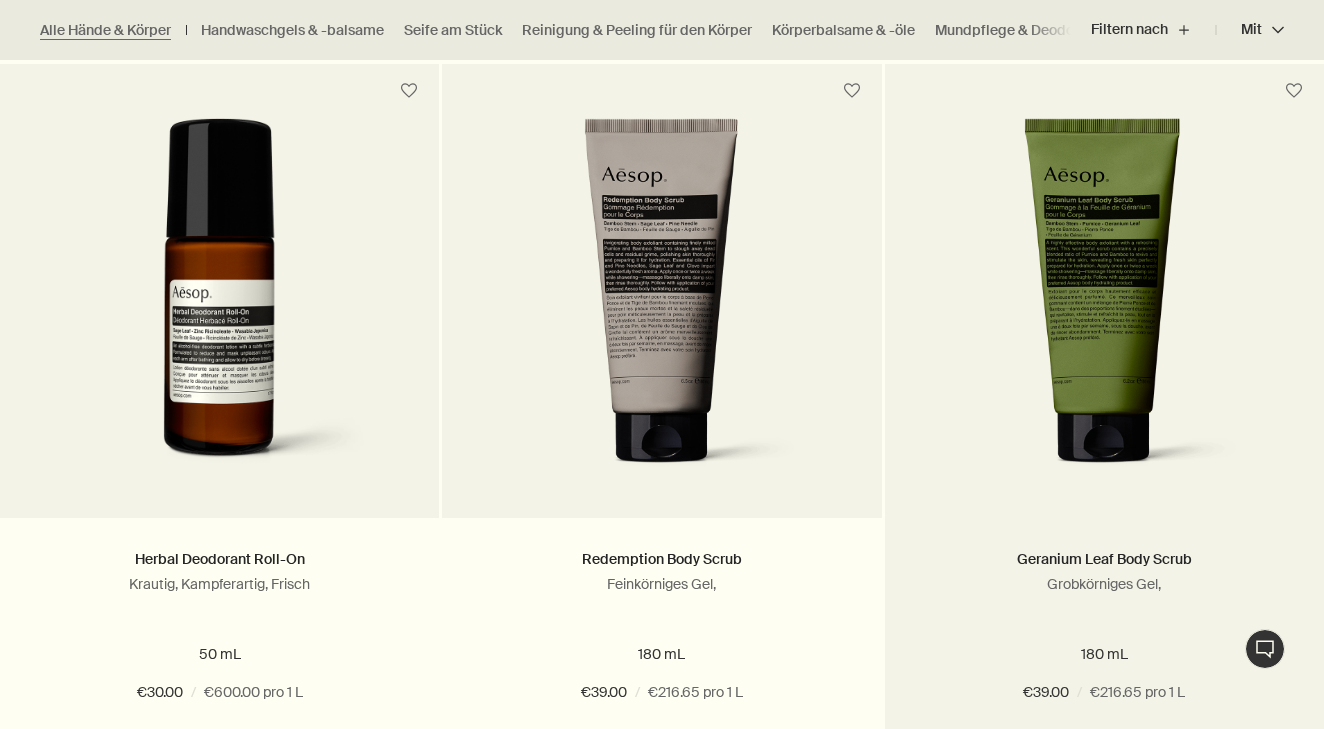 click at bounding box center [1104, 303] 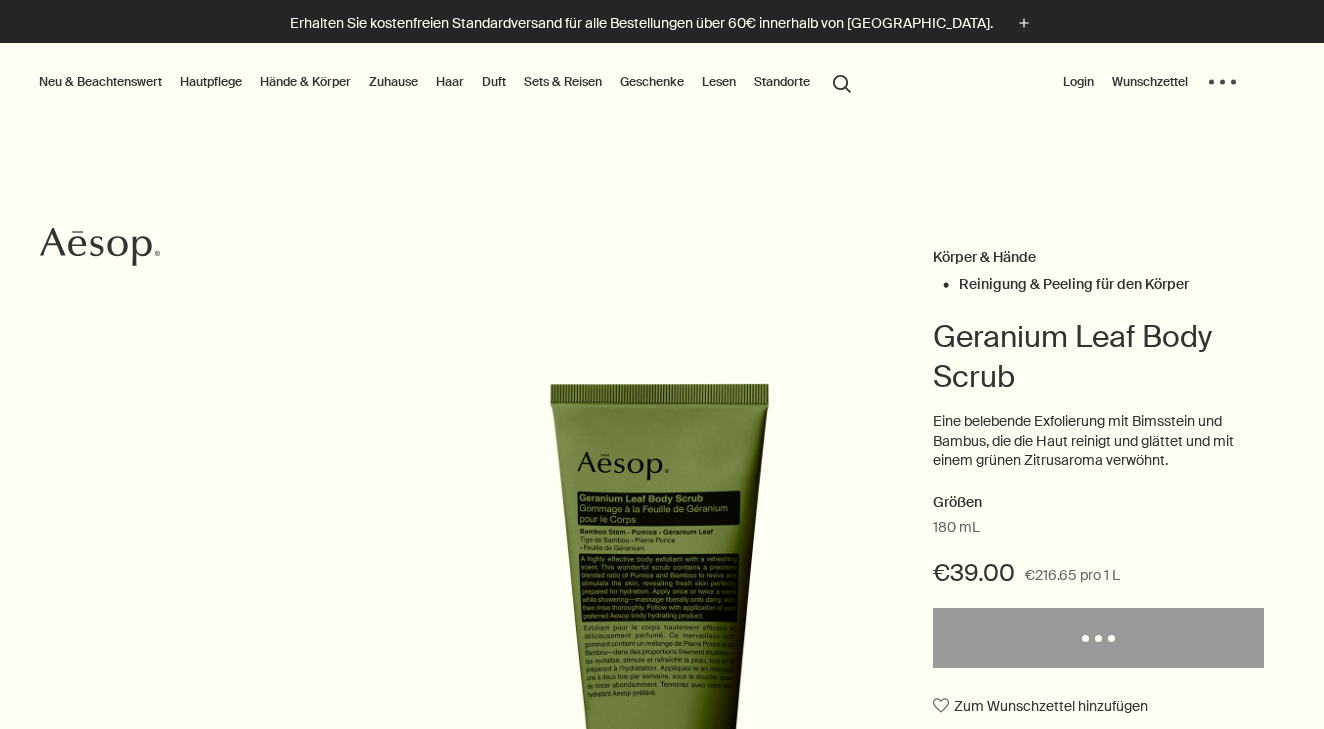 scroll, scrollTop: 0, scrollLeft: 0, axis: both 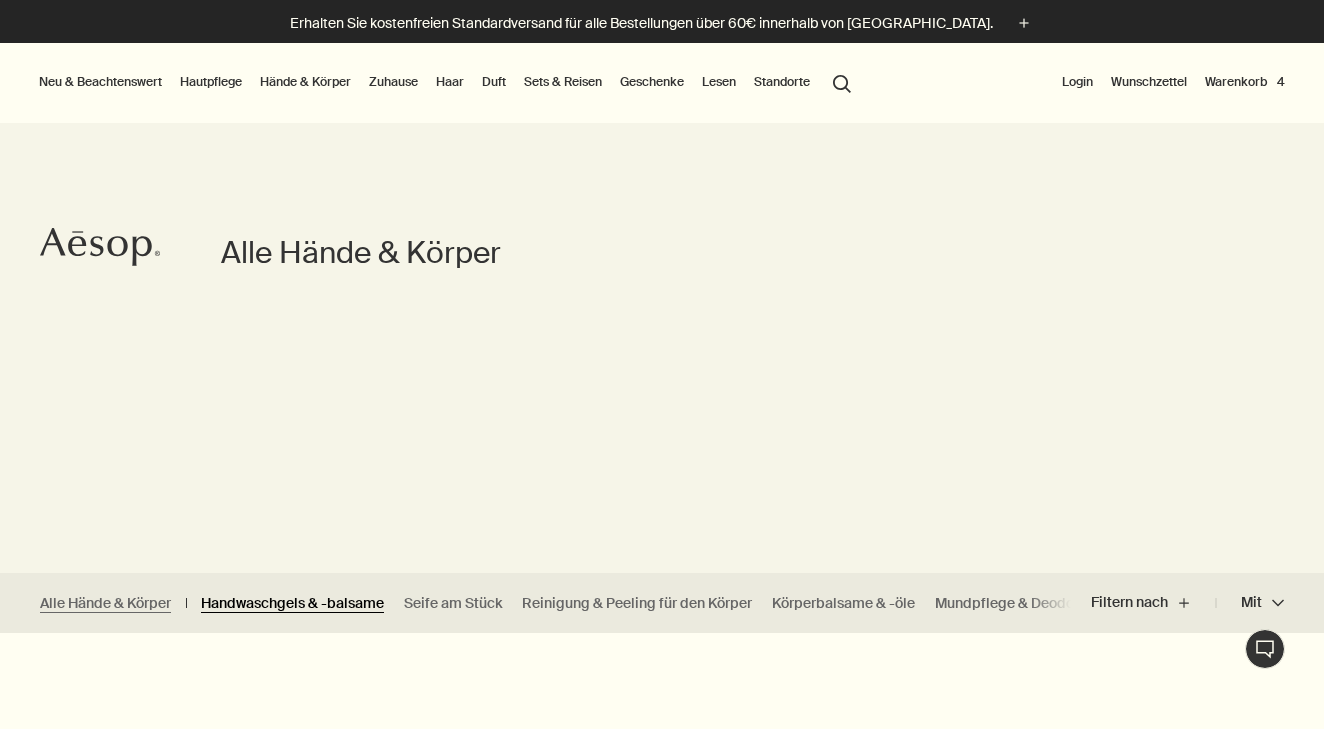 click on "Handwaschgels & -balsame" at bounding box center (292, 603) 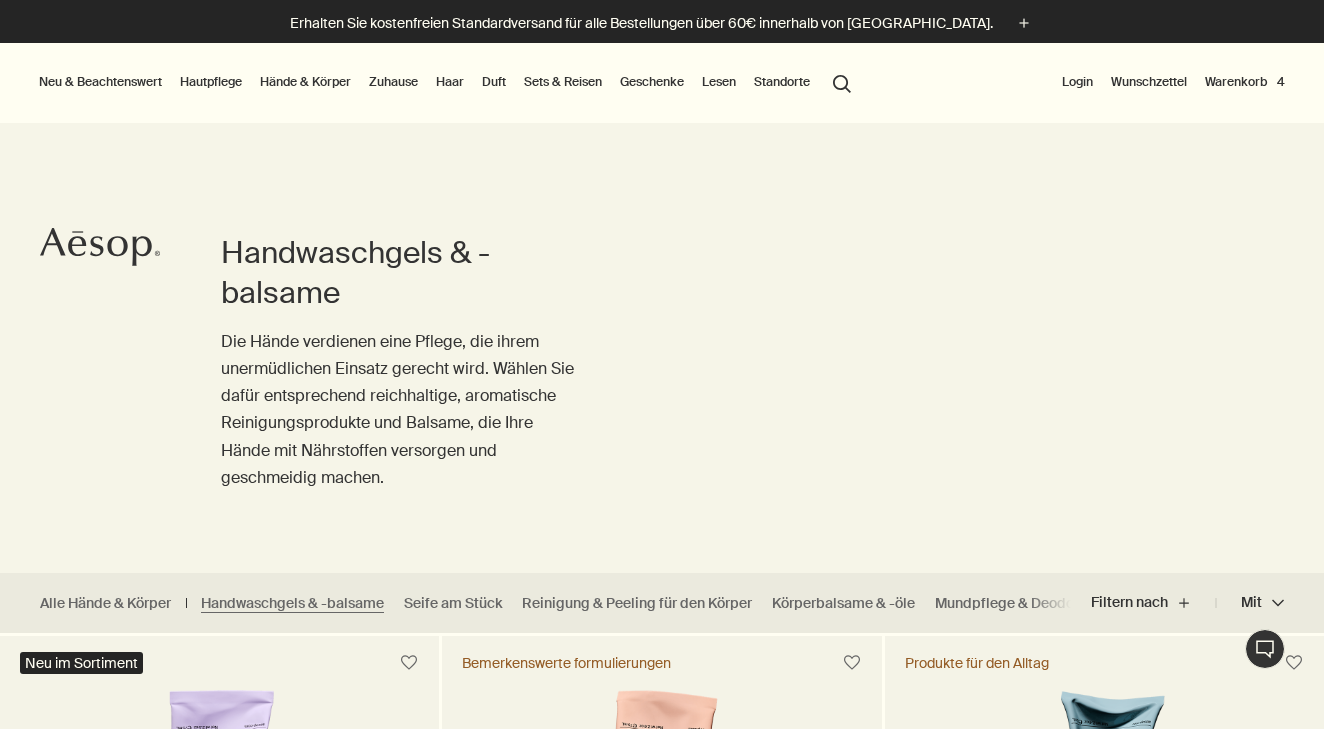 scroll, scrollTop: 0, scrollLeft: 0, axis: both 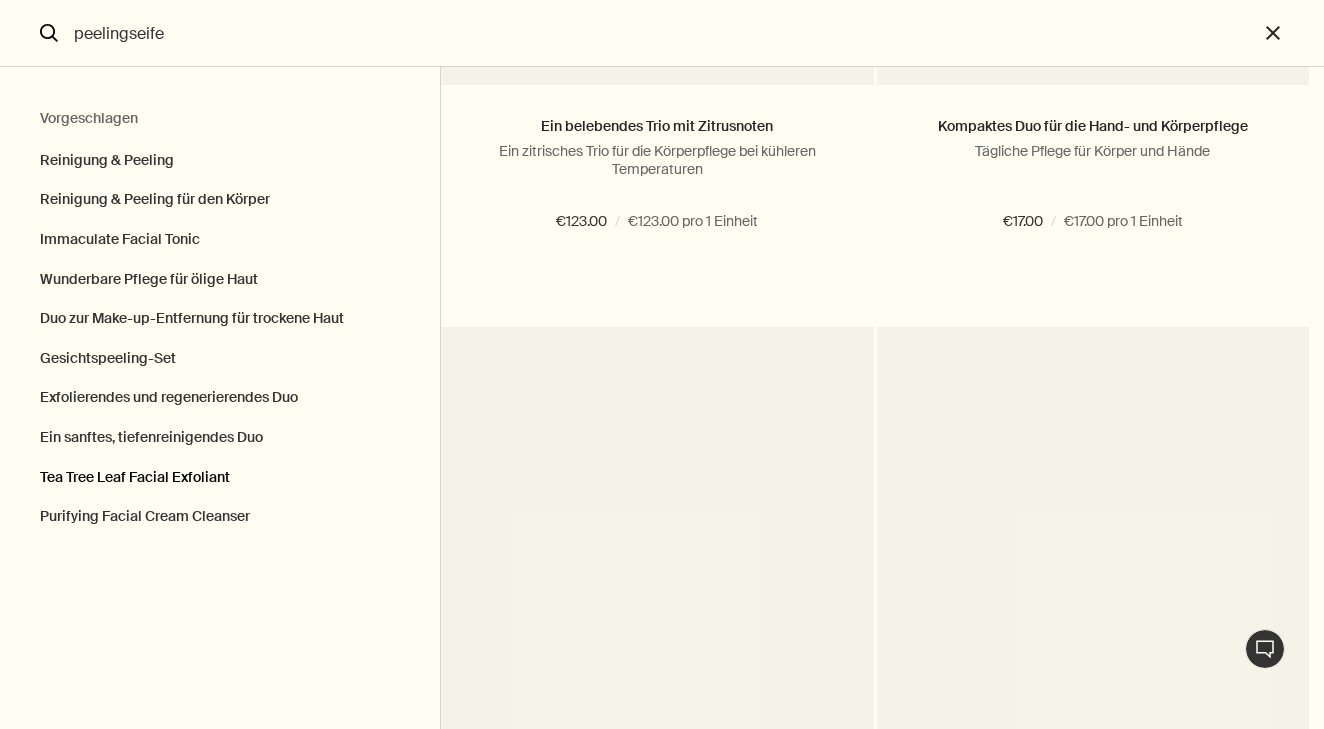 click on "Tea Tree Leaf Facial Exfoliant" at bounding box center (220, 478) 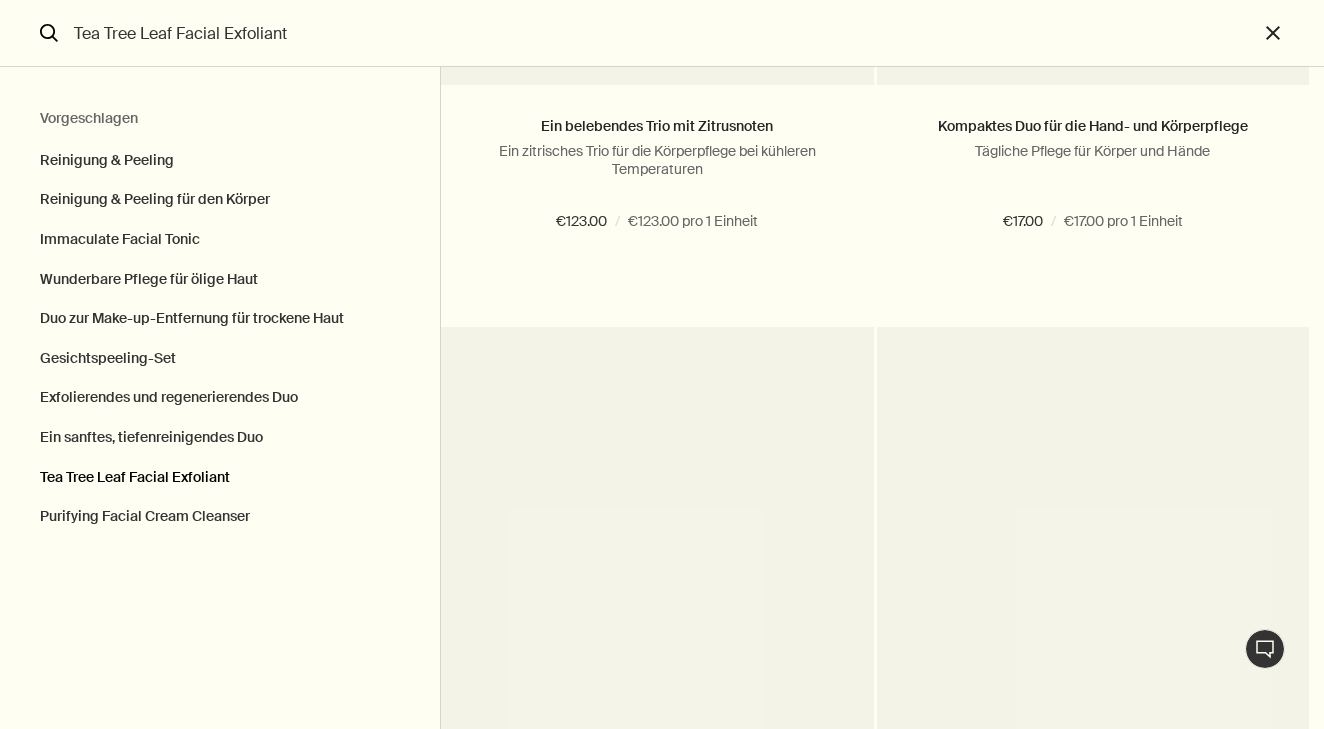 scroll, scrollTop: 0, scrollLeft: 0, axis: both 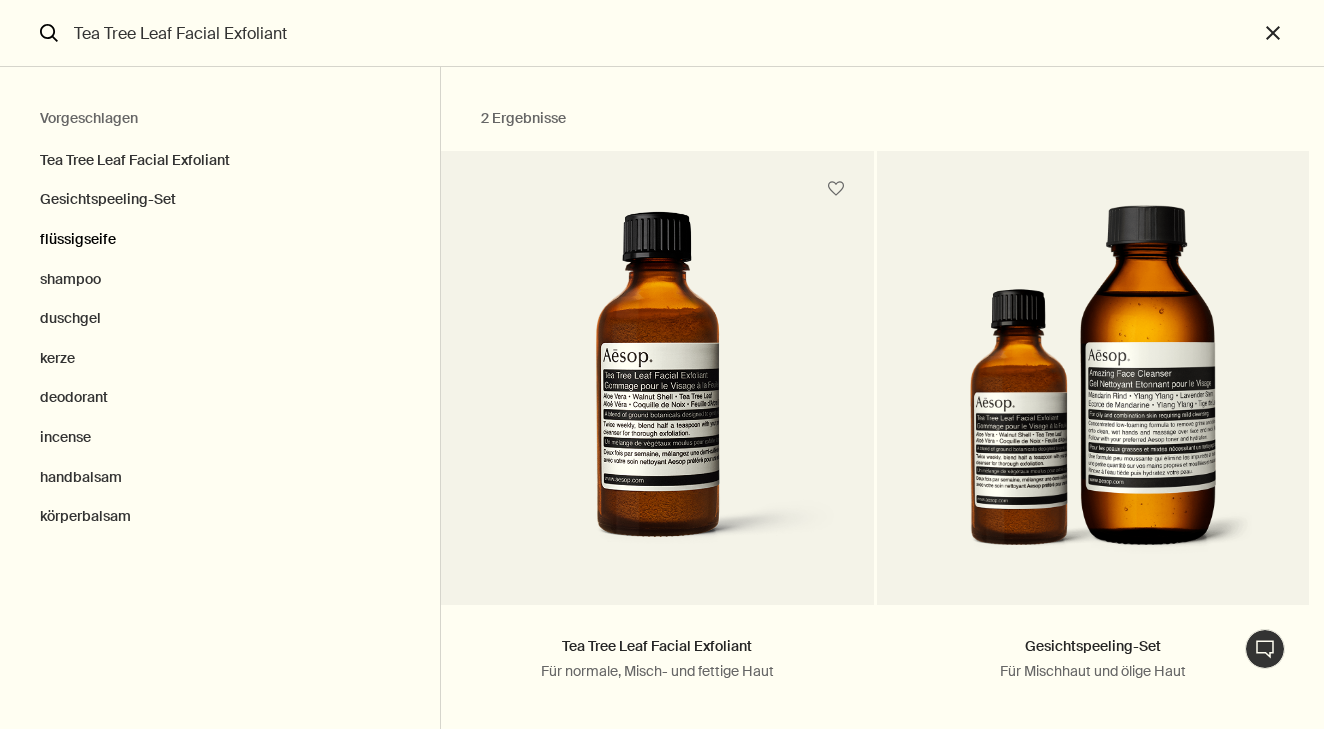 click on "flüssigseife" at bounding box center [220, 240] 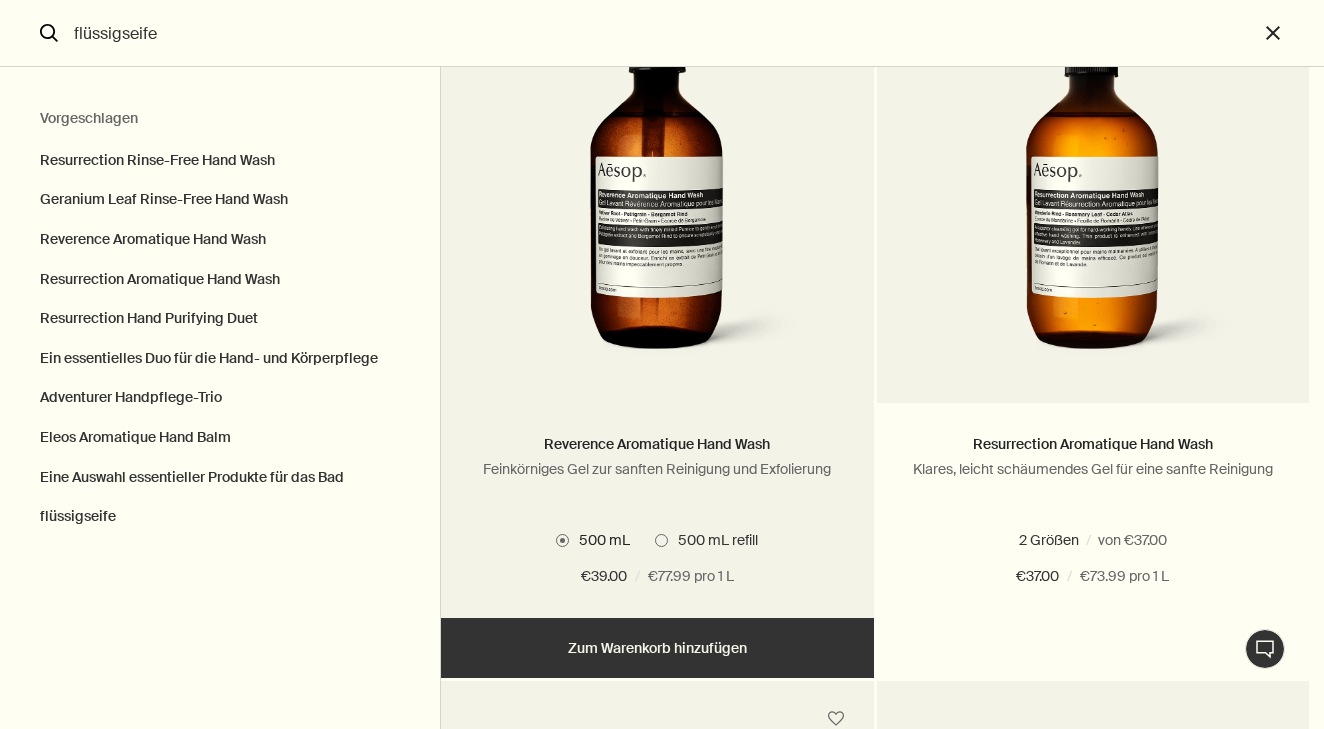 scroll, scrollTop: 936, scrollLeft: 0, axis: vertical 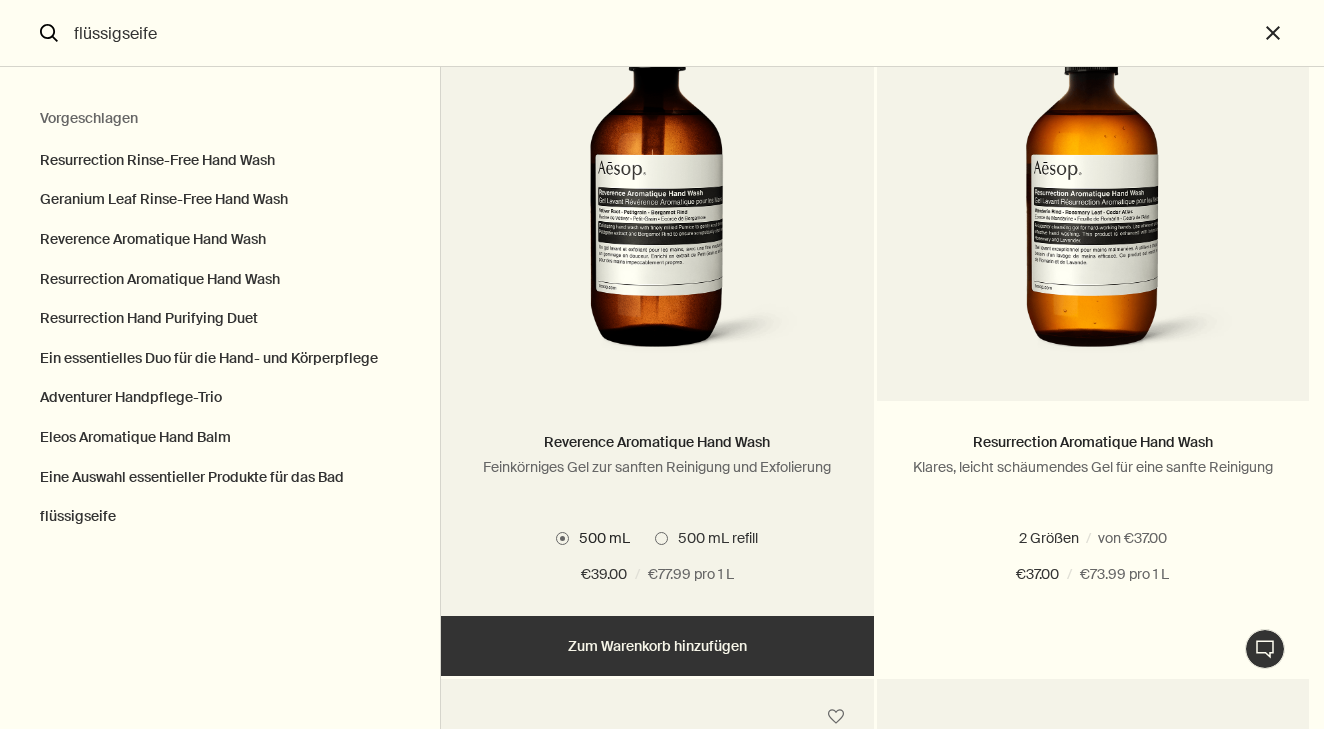 click on "Hinzufügen Zum Warenkorb hinzufügen" at bounding box center [657, 646] 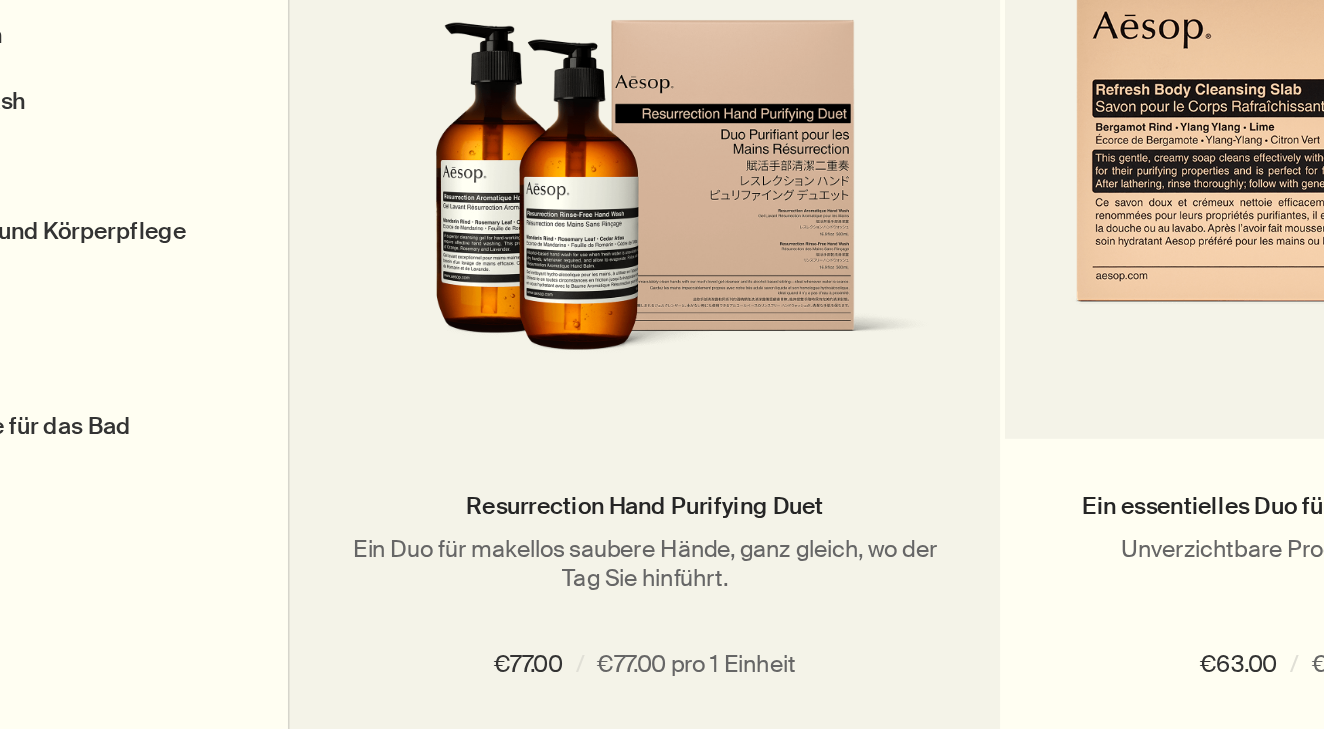scroll, scrollTop: 1585, scrollLeft: 0, axis: vertical 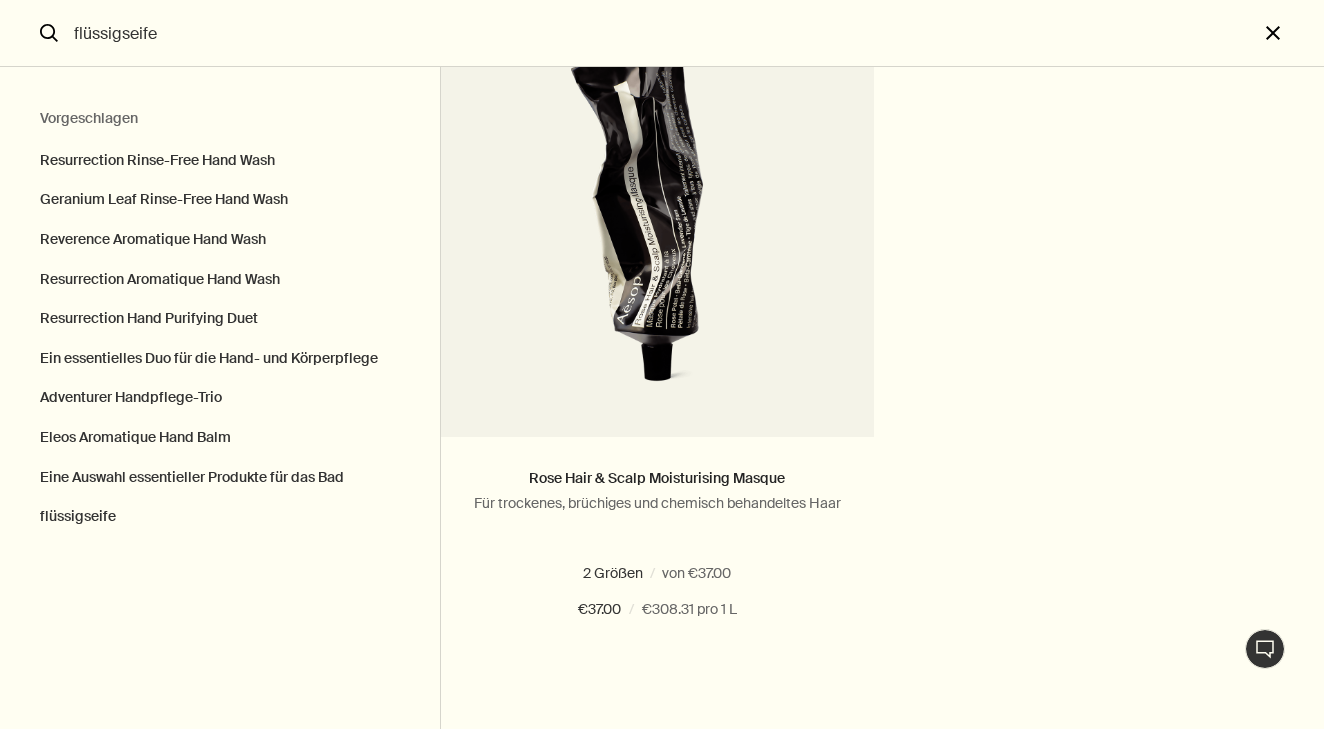 click on "close" at bounding box center (1291, 33) 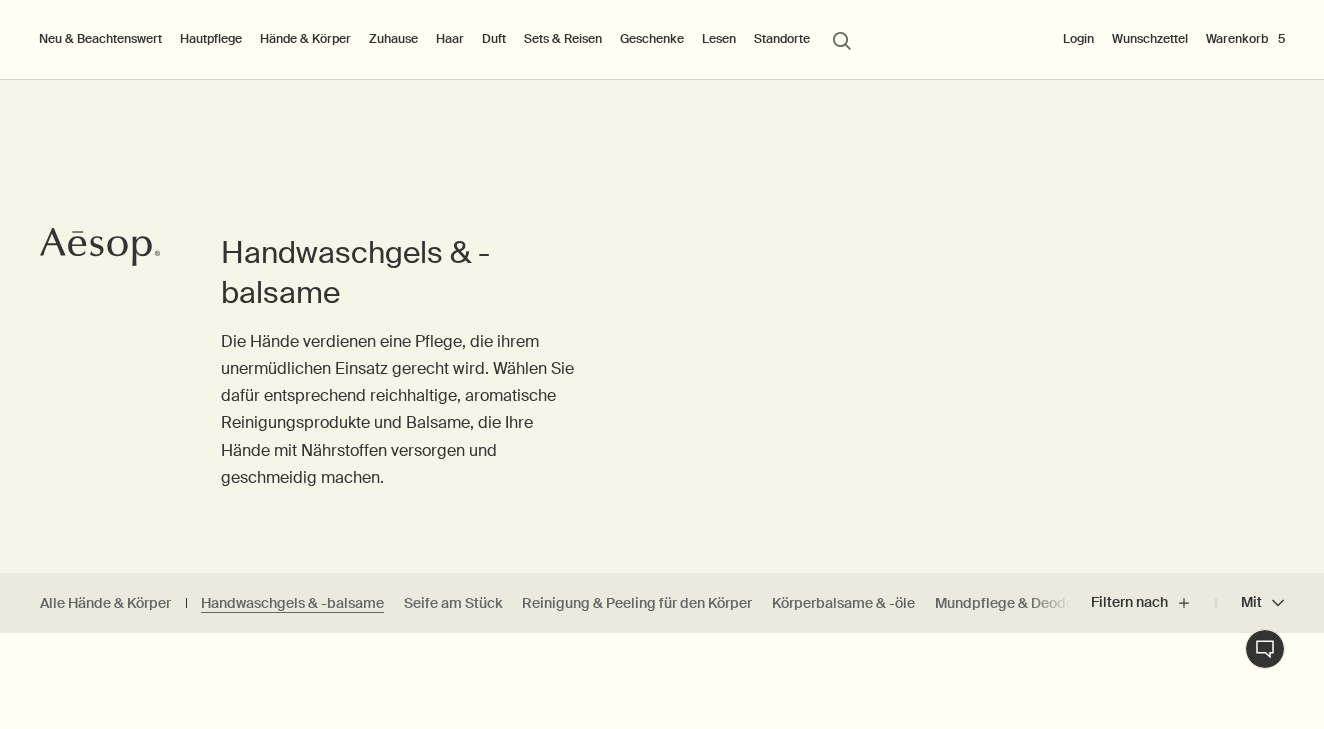 type 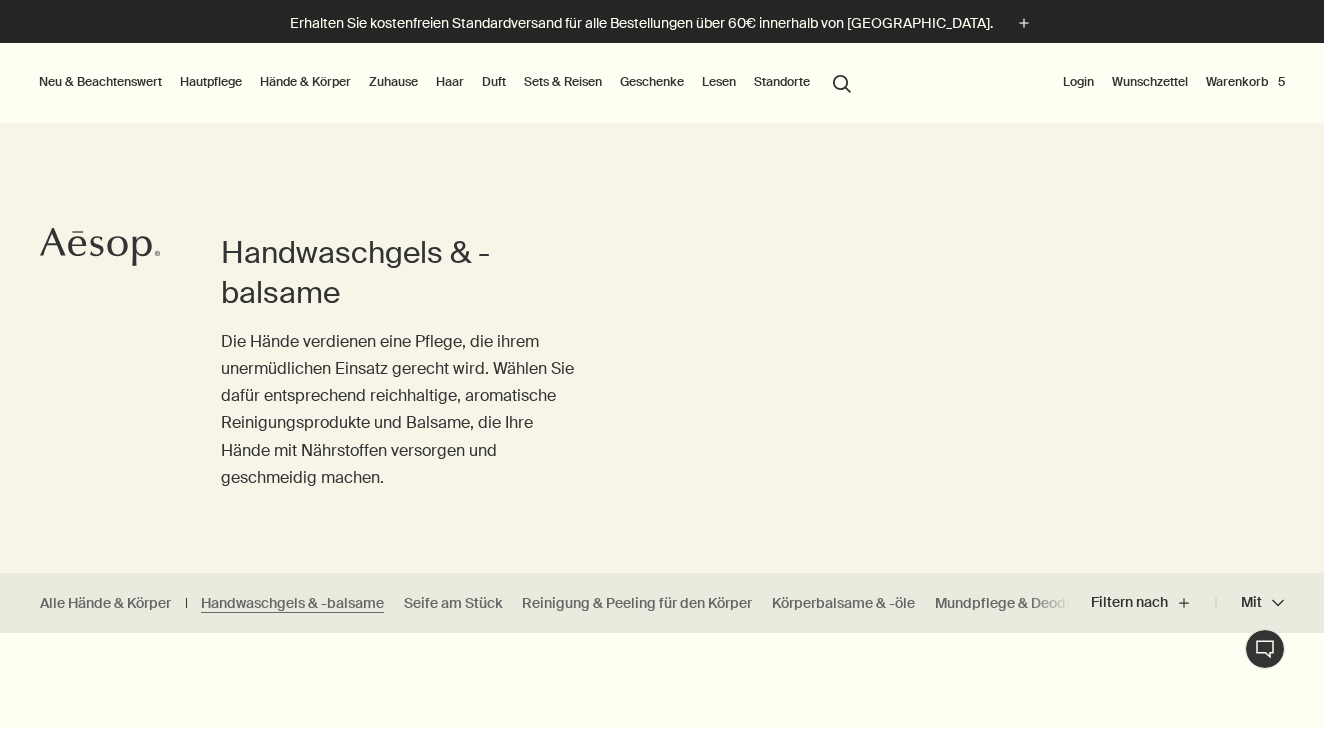 click on "Hände & Körper" at bounding box center [305, 82] 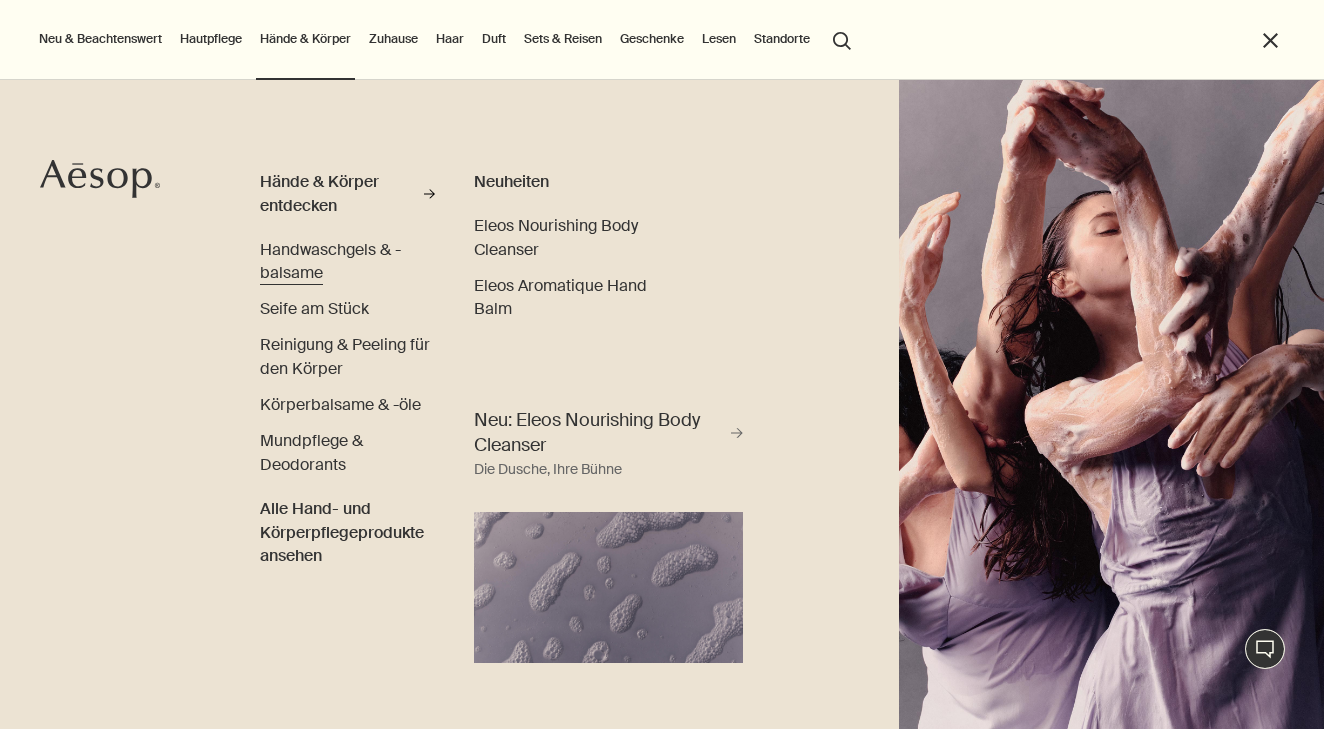 click on "Handwaschgels & -balsame" at bounding box center (330, 261) 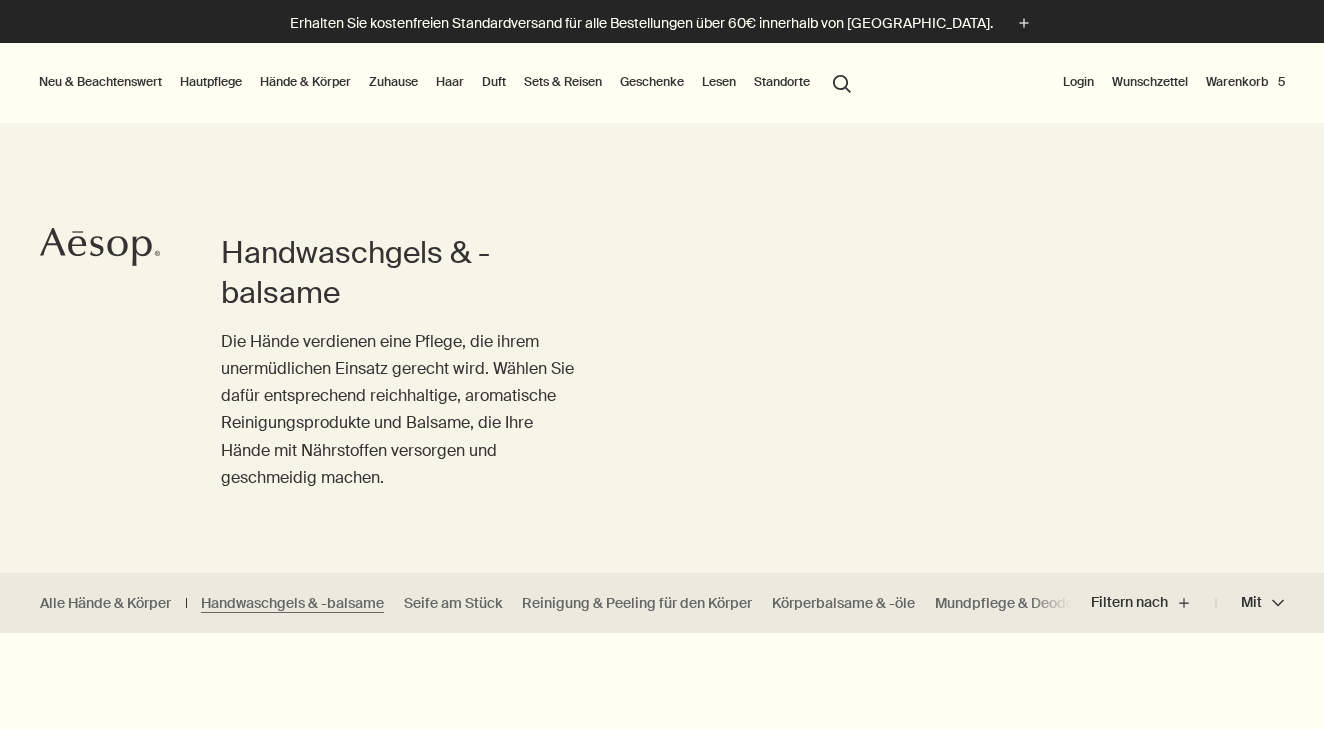 scroll, scrollTop: 0, scrollLeft: 0, axis: both 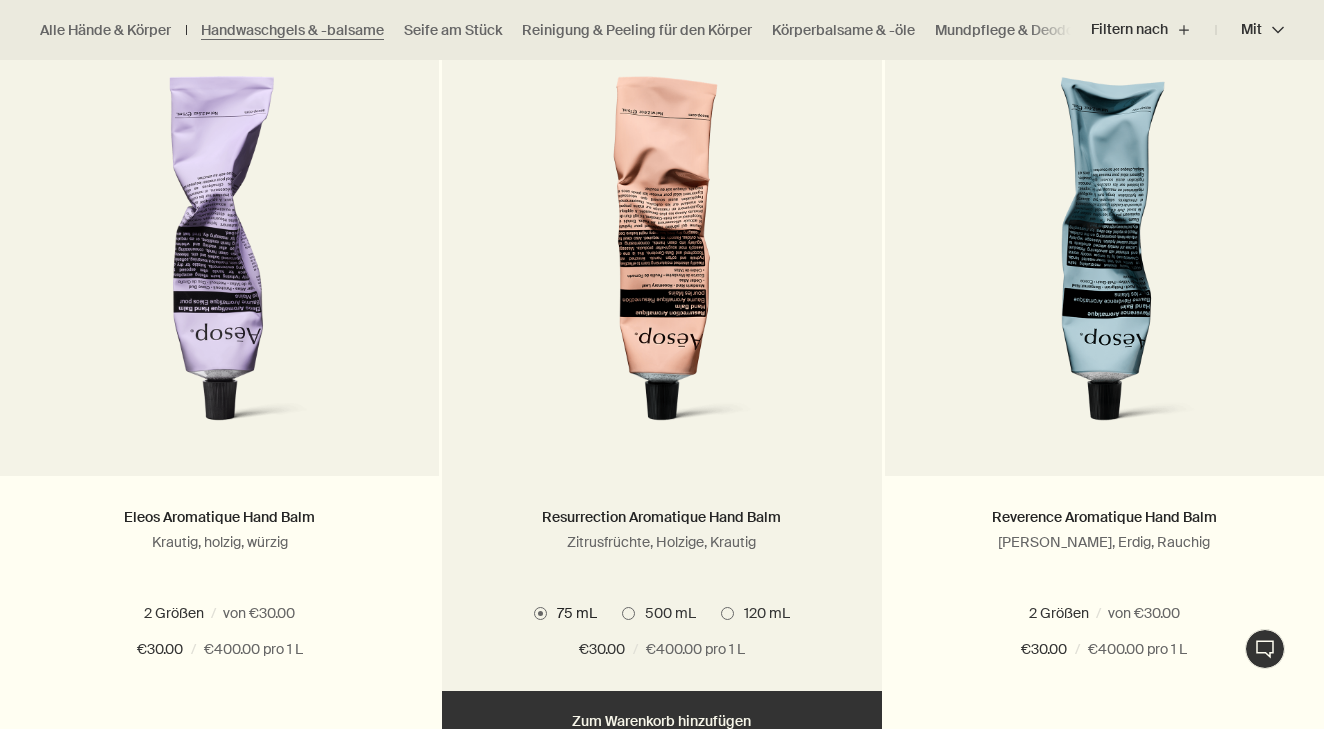 click at bounding box center (727, 613) 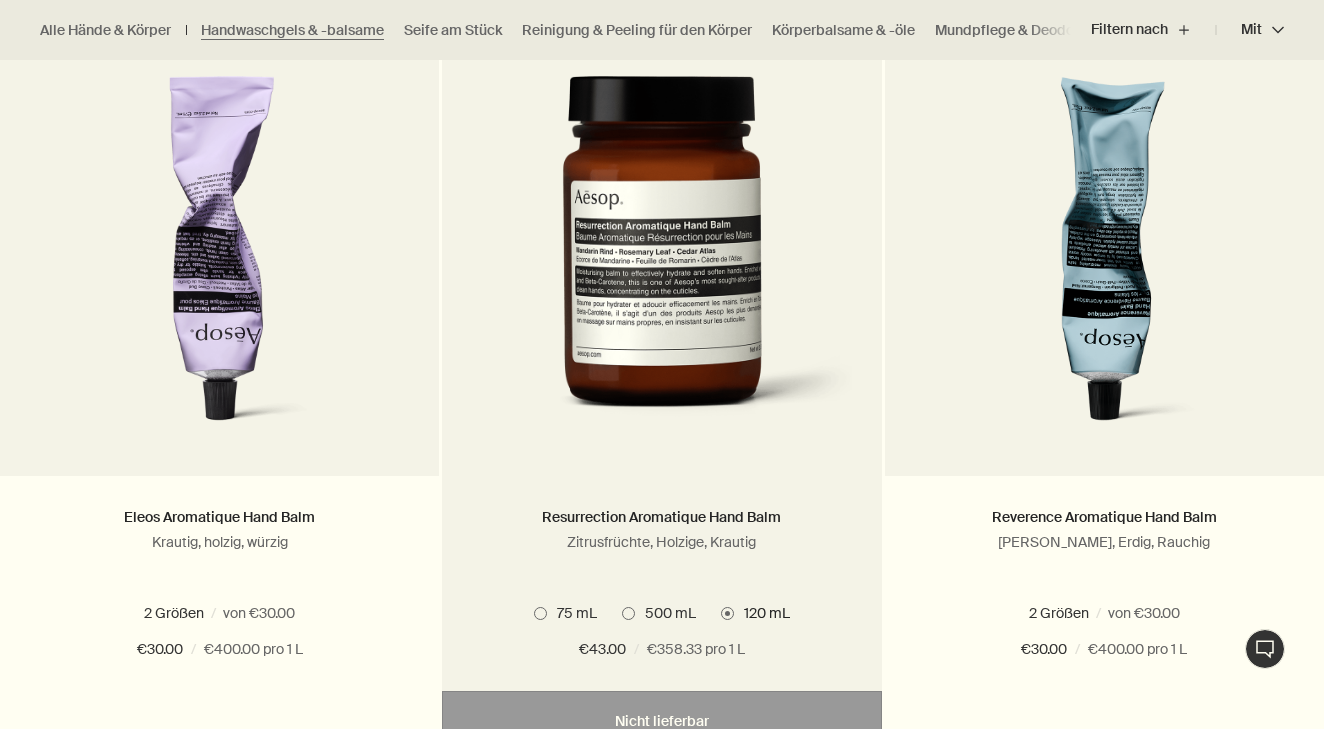 click at bounding box center [628, 613] 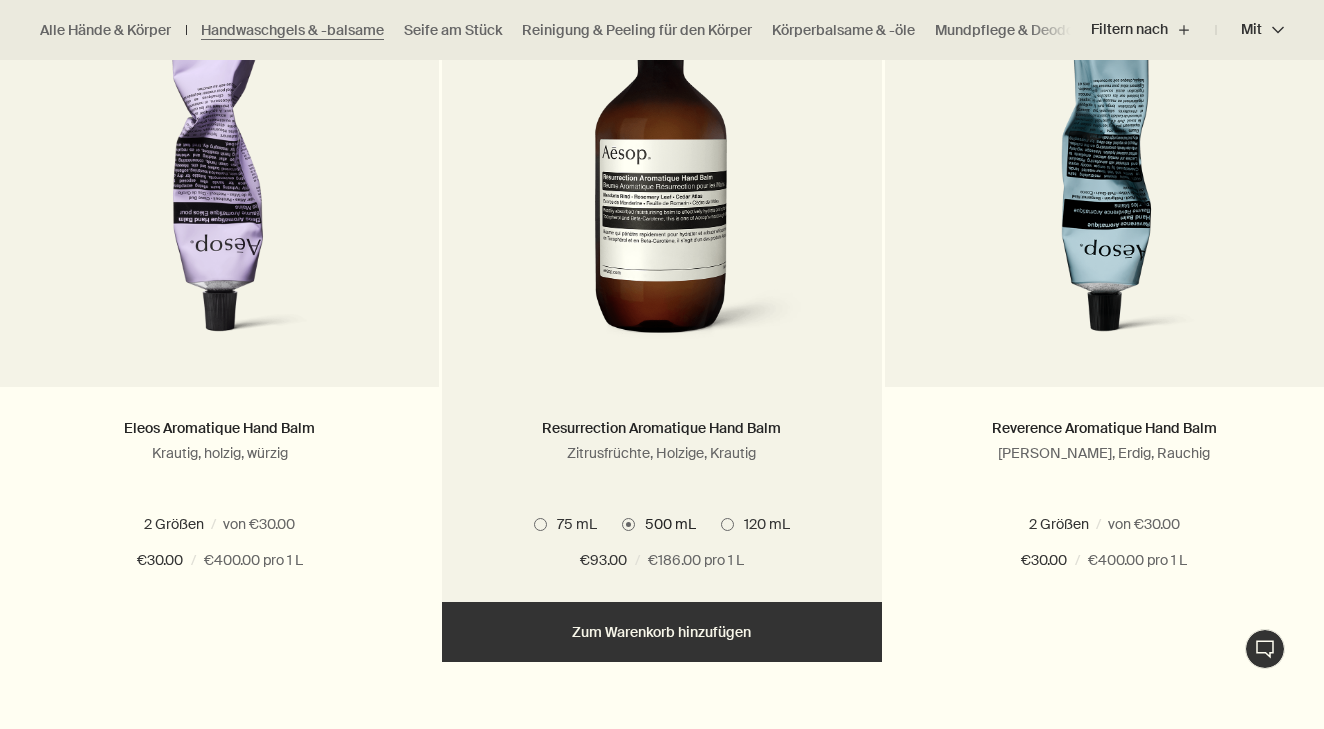 scroll, scrollTop: 704, scrollLeft: 0, axis: vertical 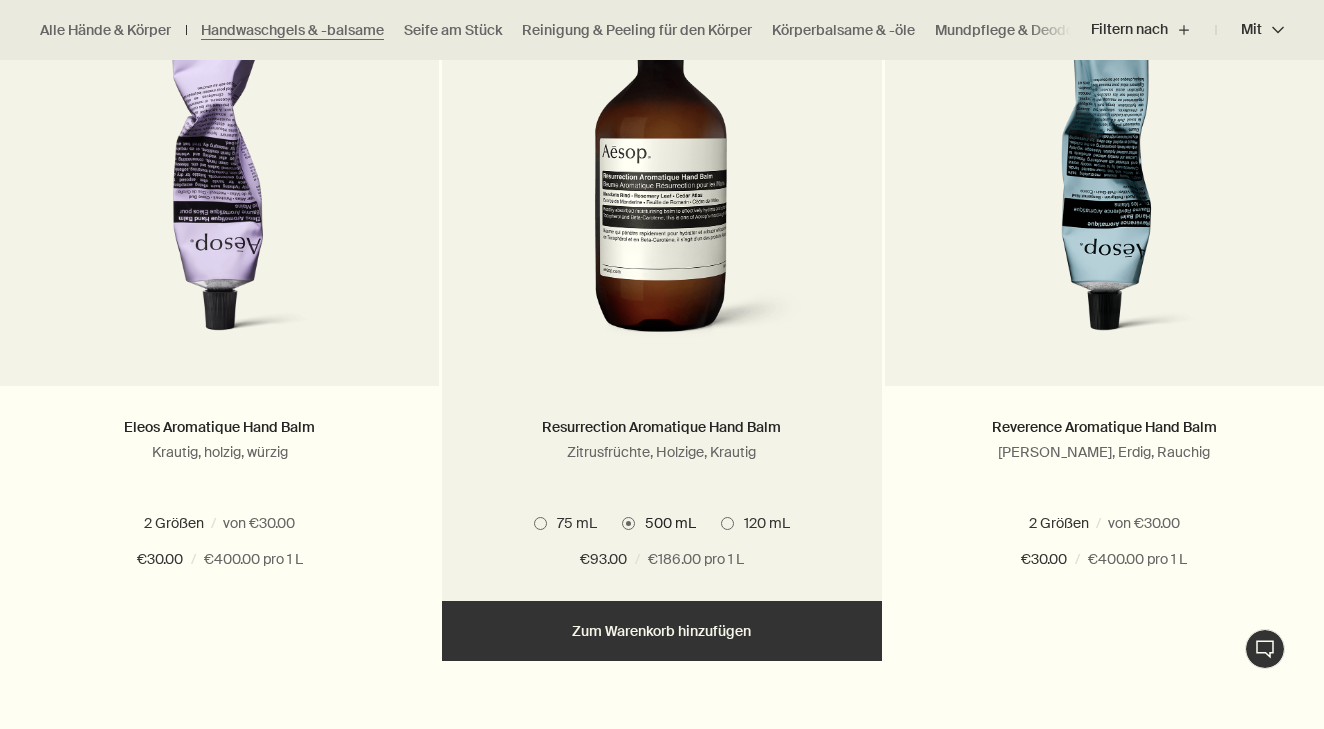 click on "Hinzufügen Zum Warenkorb hinzufügen" at bounding box center (661, 631) 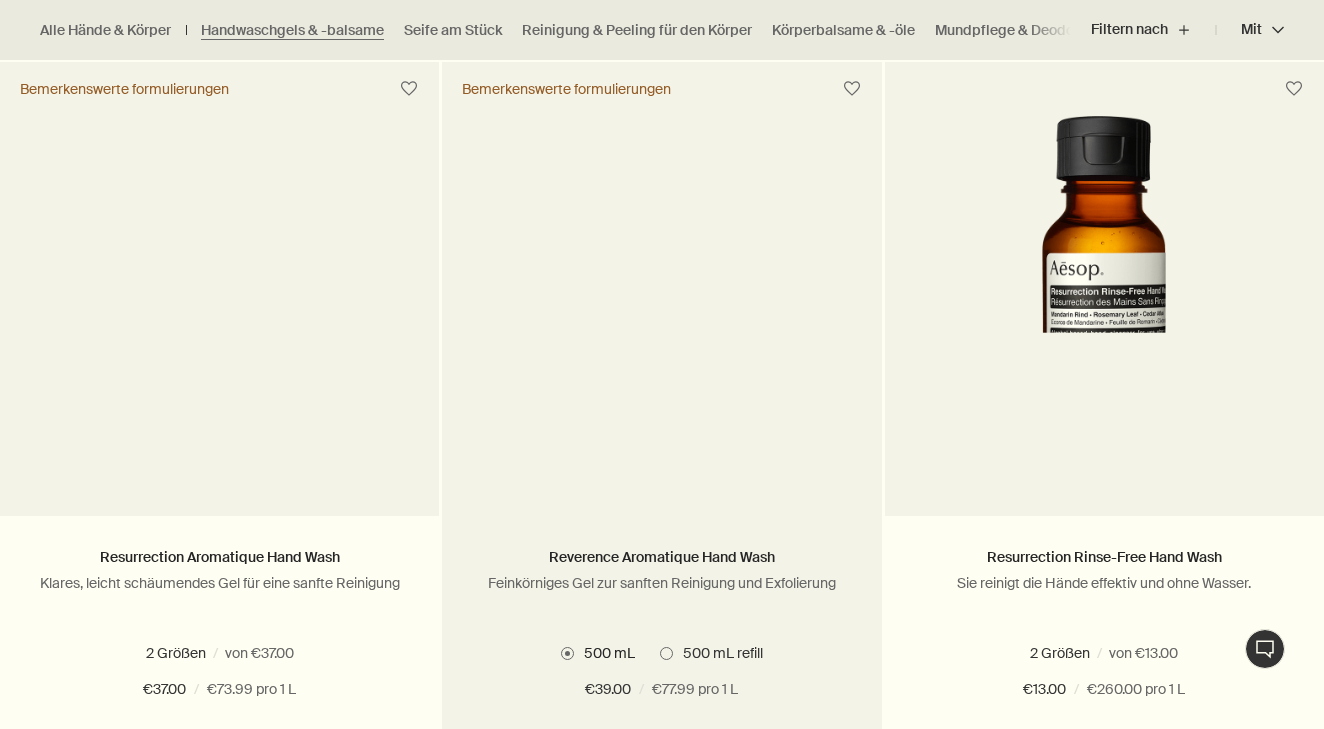scroll, scrollTop: 1307, scrollLeft: 0, axis: vertical 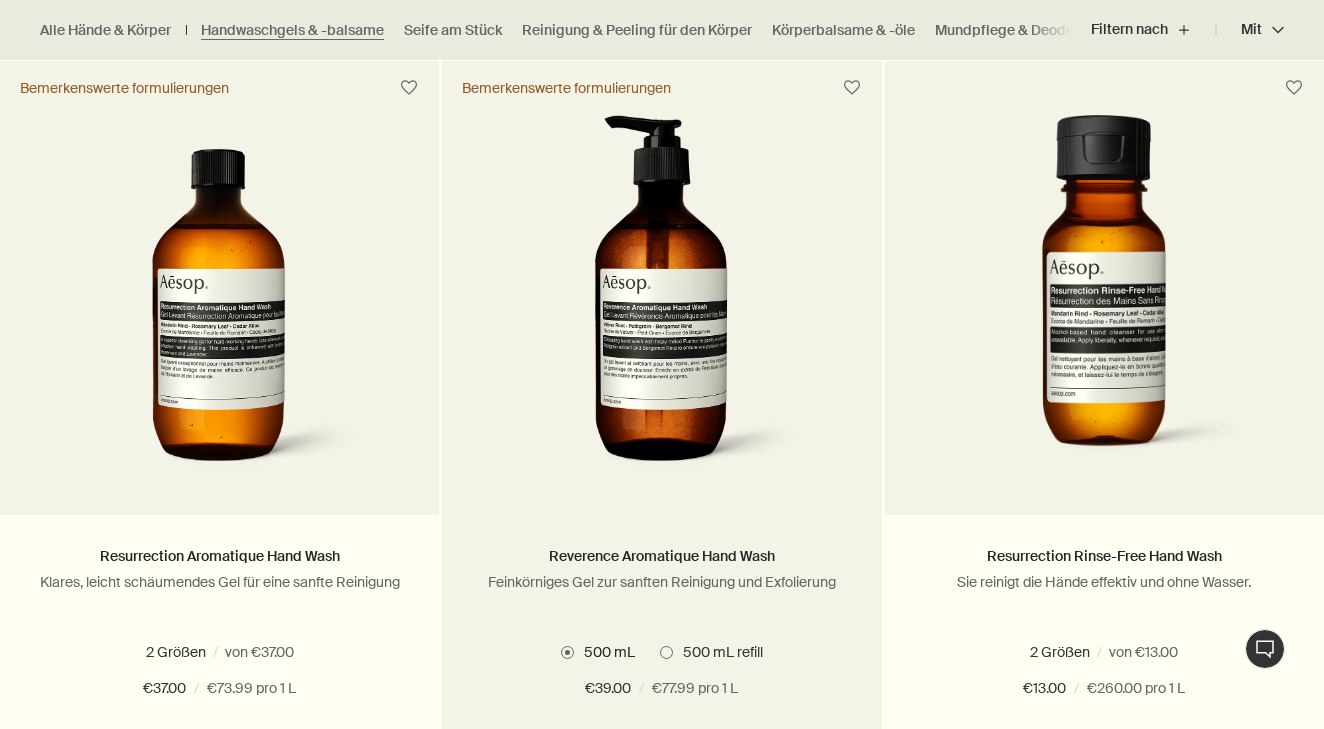 click at bounding box center [666, 652] 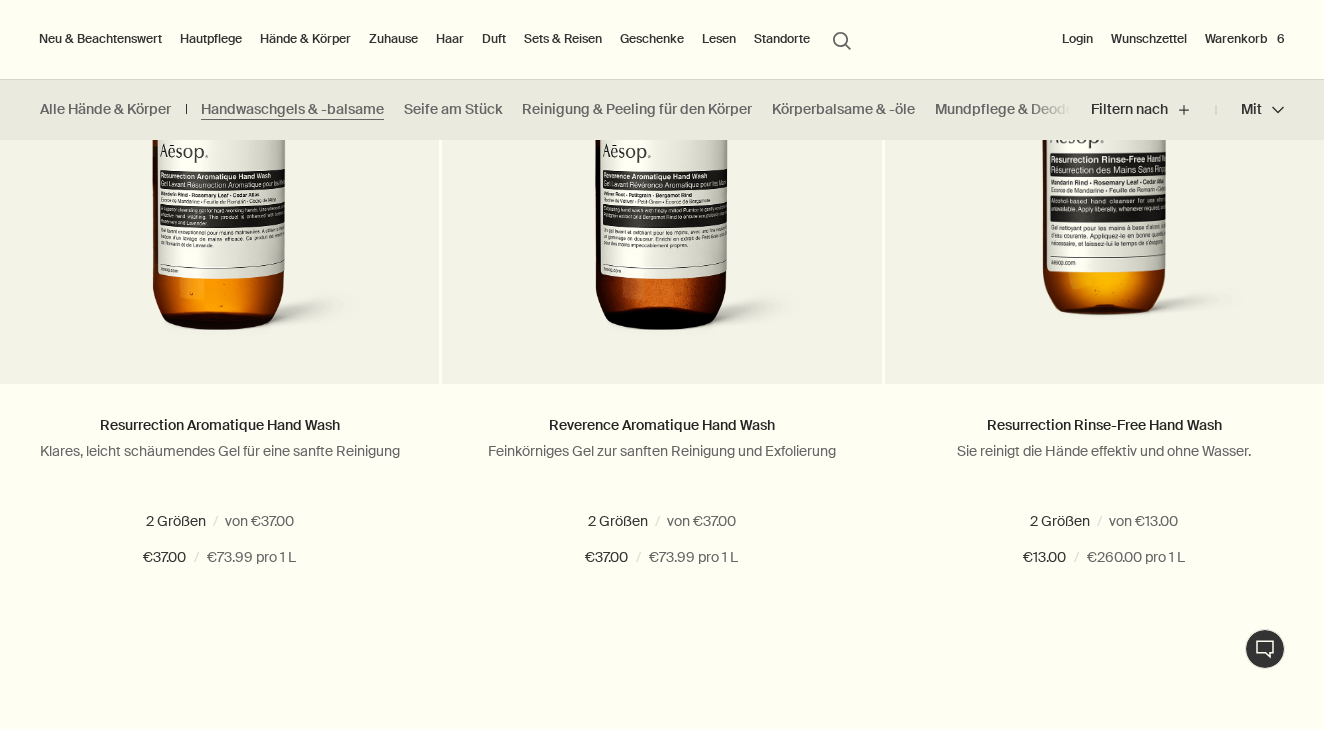 scroll, scrollTop: 1420, scrollLeft: 0, axis: vertical 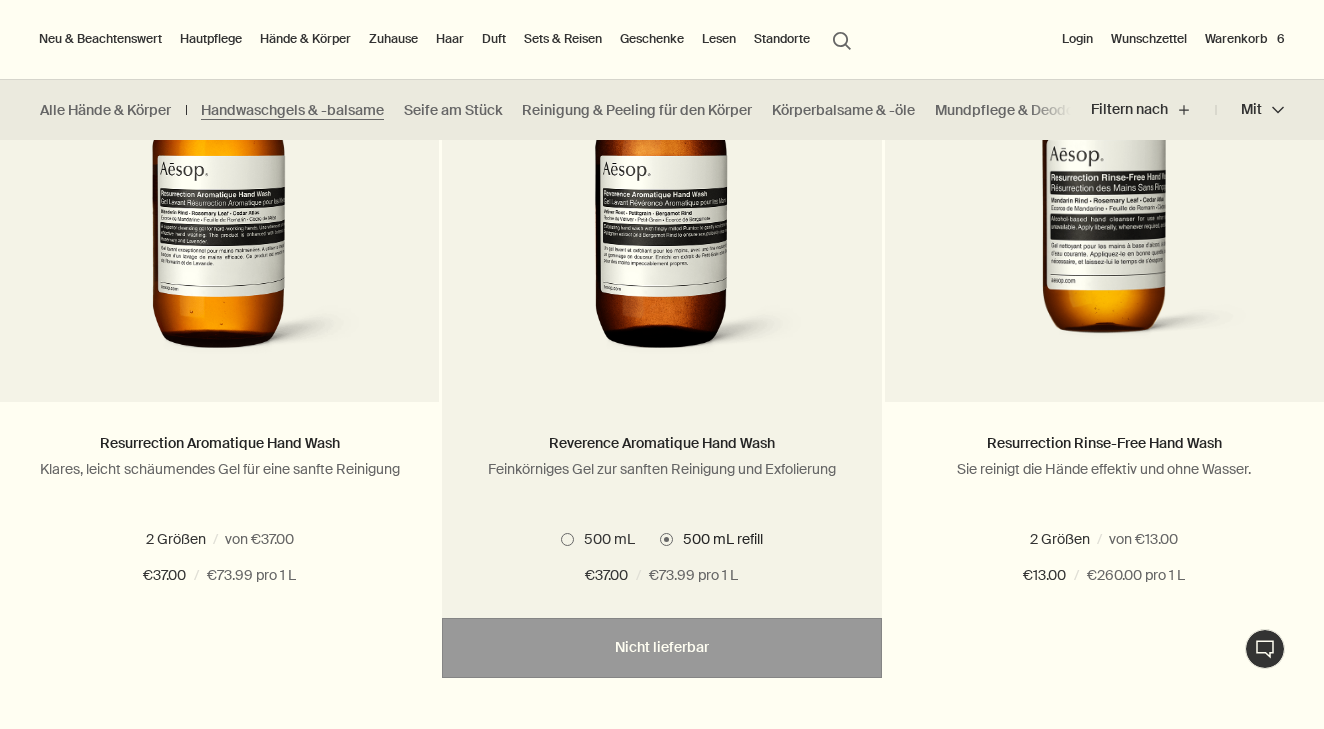 click at bounding box center (567, 539) 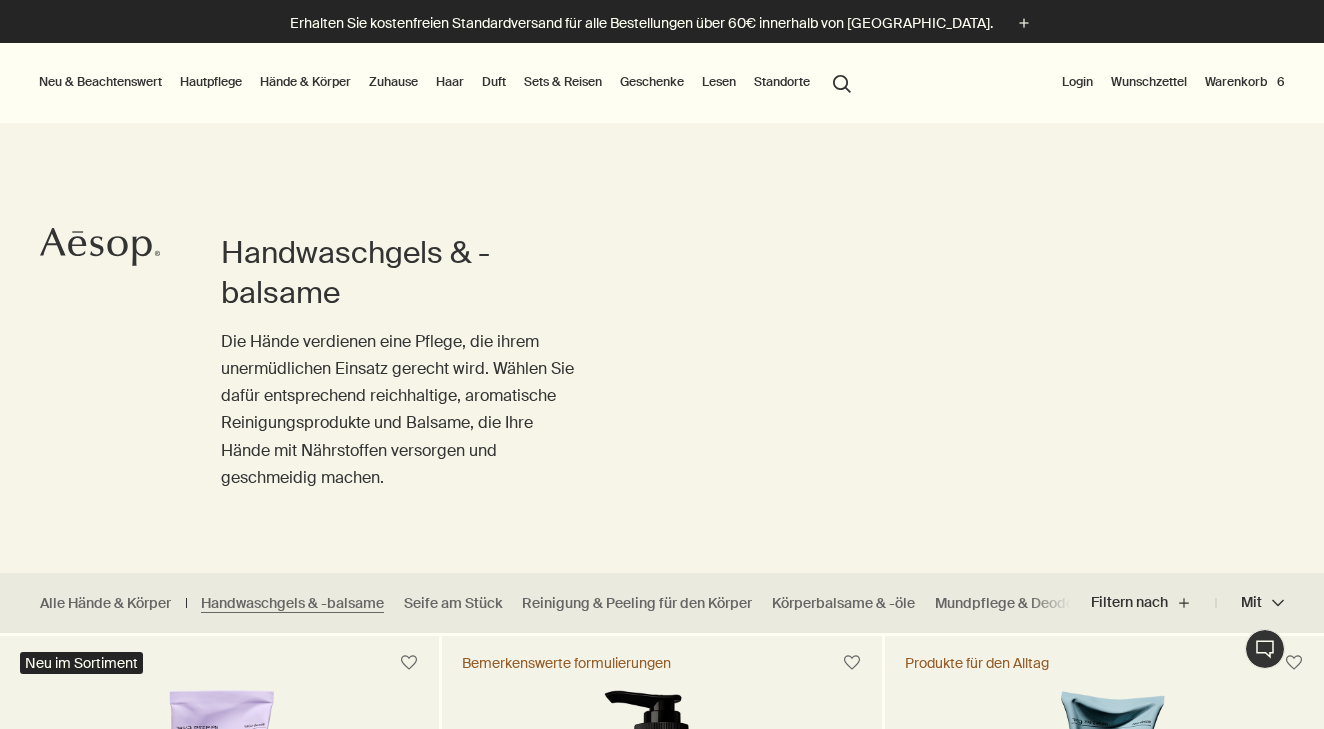 scroll, scrollTop: 0, scrollLeft: 0, axis: both 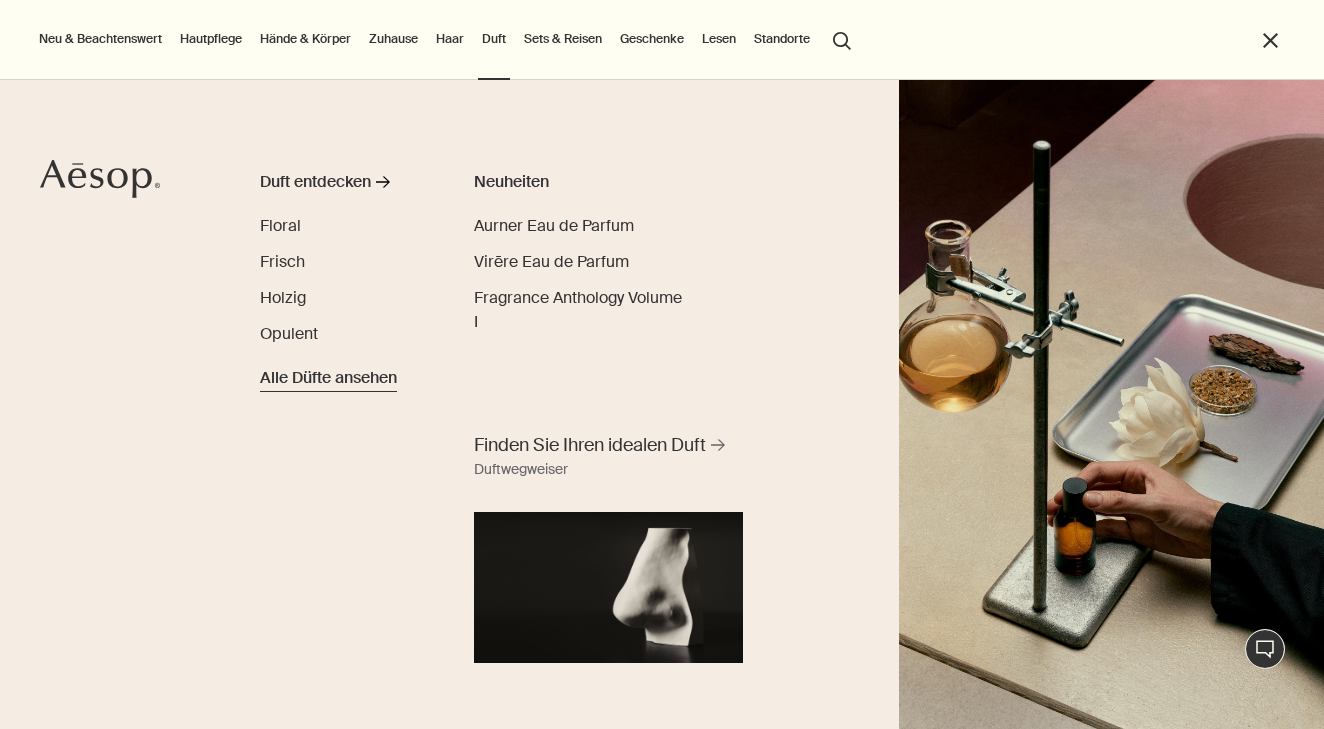 click on "Alle Düfte ansehen" at bounding box center (328, 378) 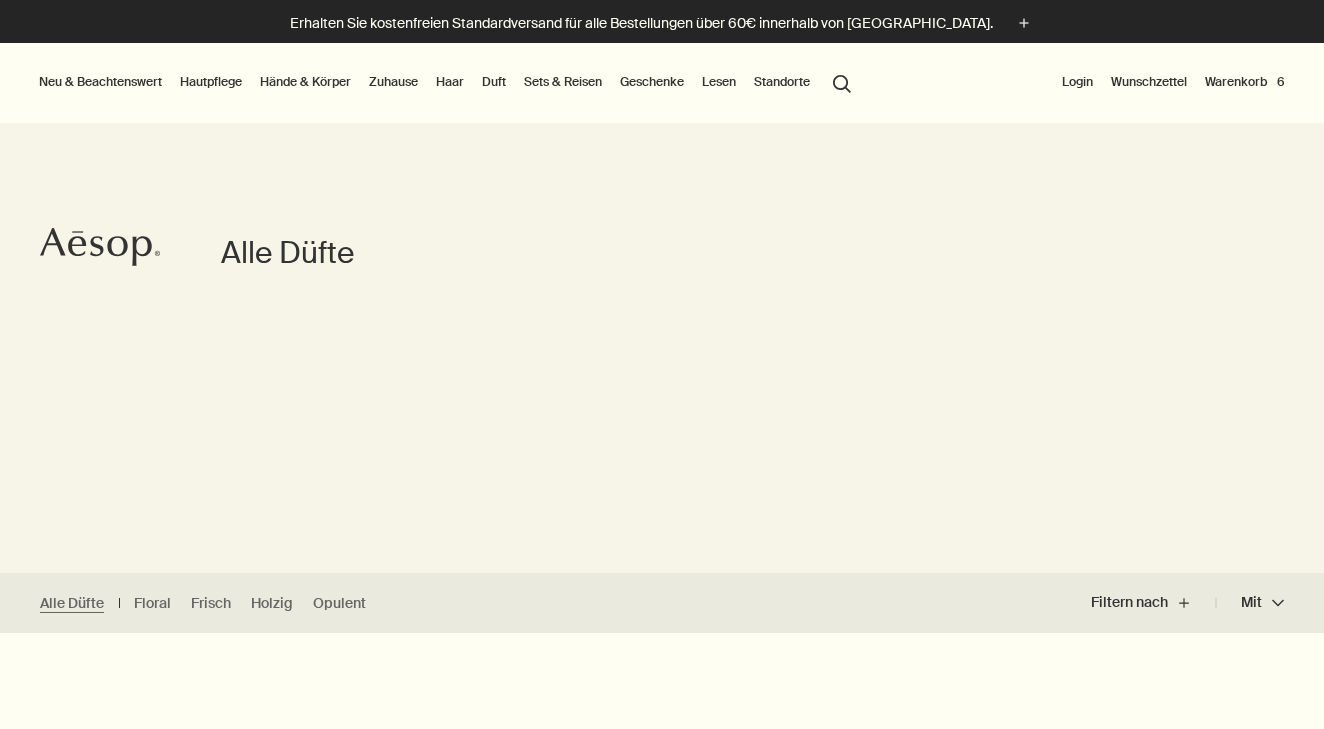 scroll, scrollTop: 0, scrollLeft: 0, axis: both 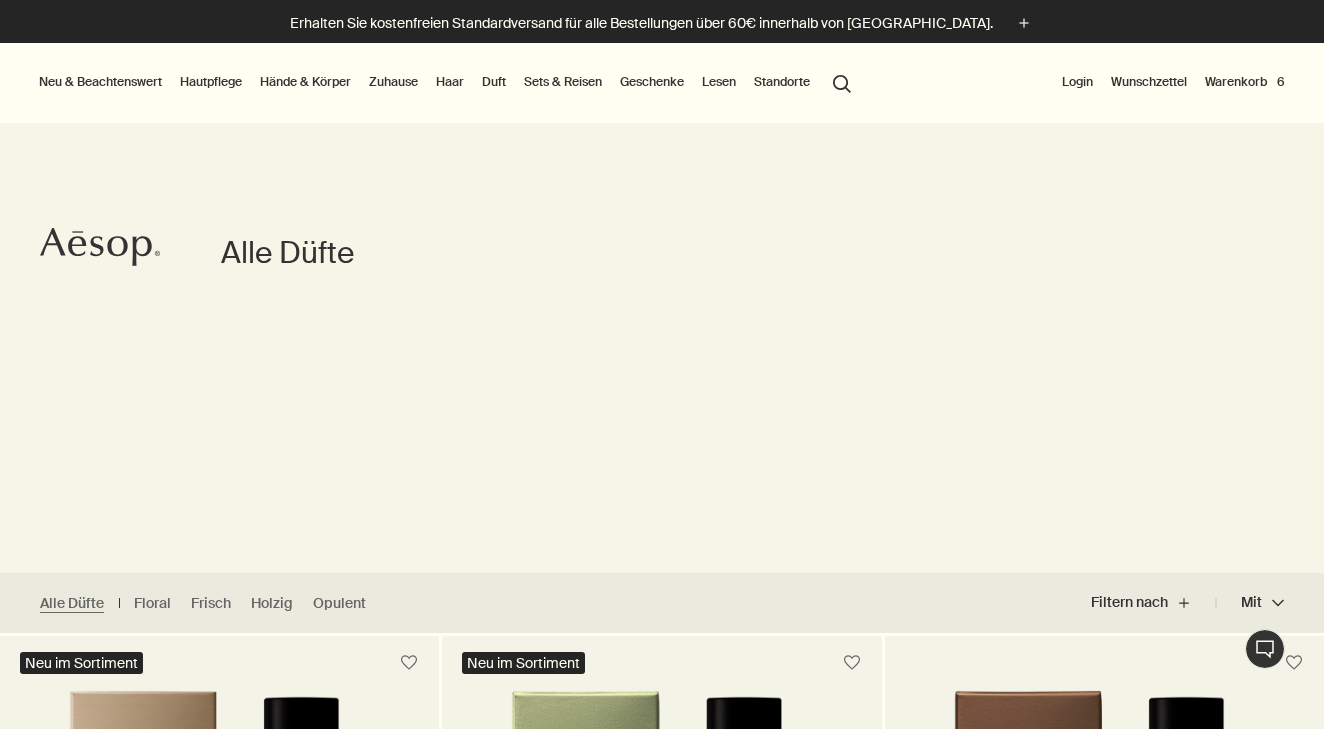 click on "search Suchen" at bounding box center (842, 82) 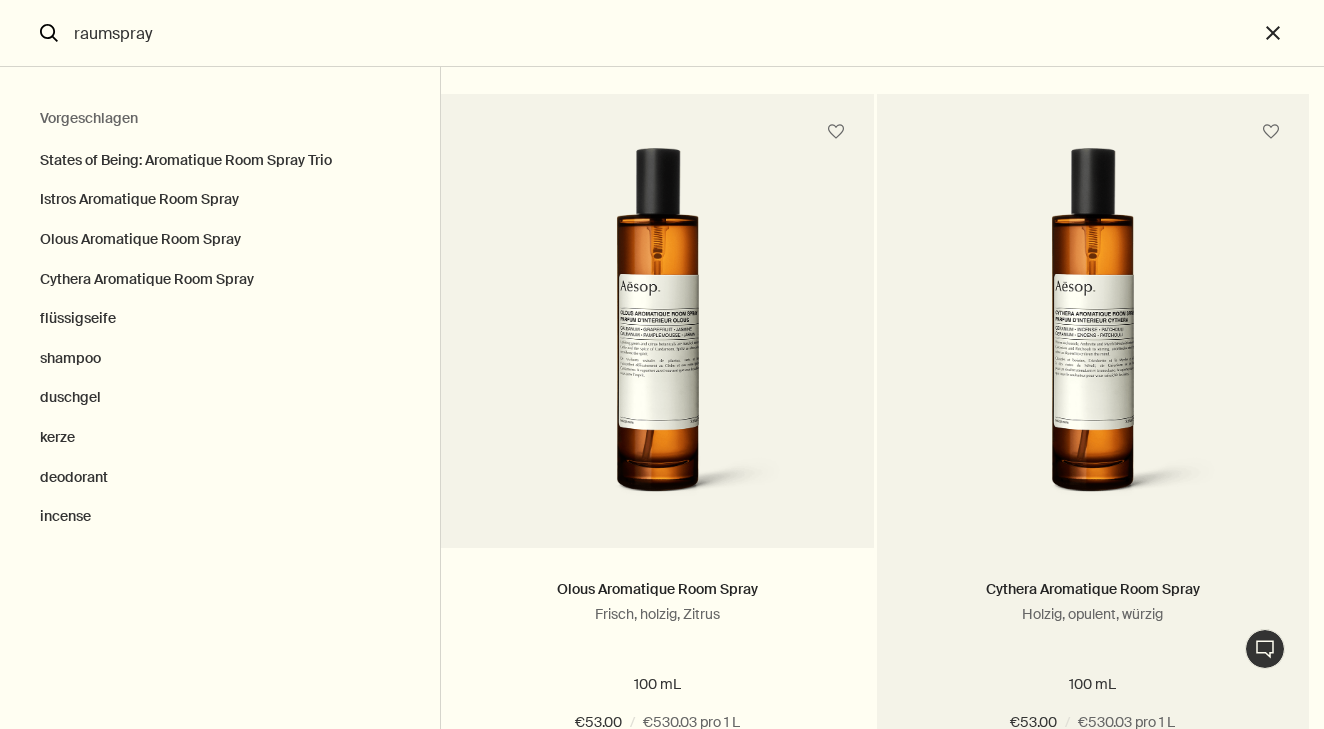 scroll, scrollTop: 792, scrollLeft: 0, axis: vertical 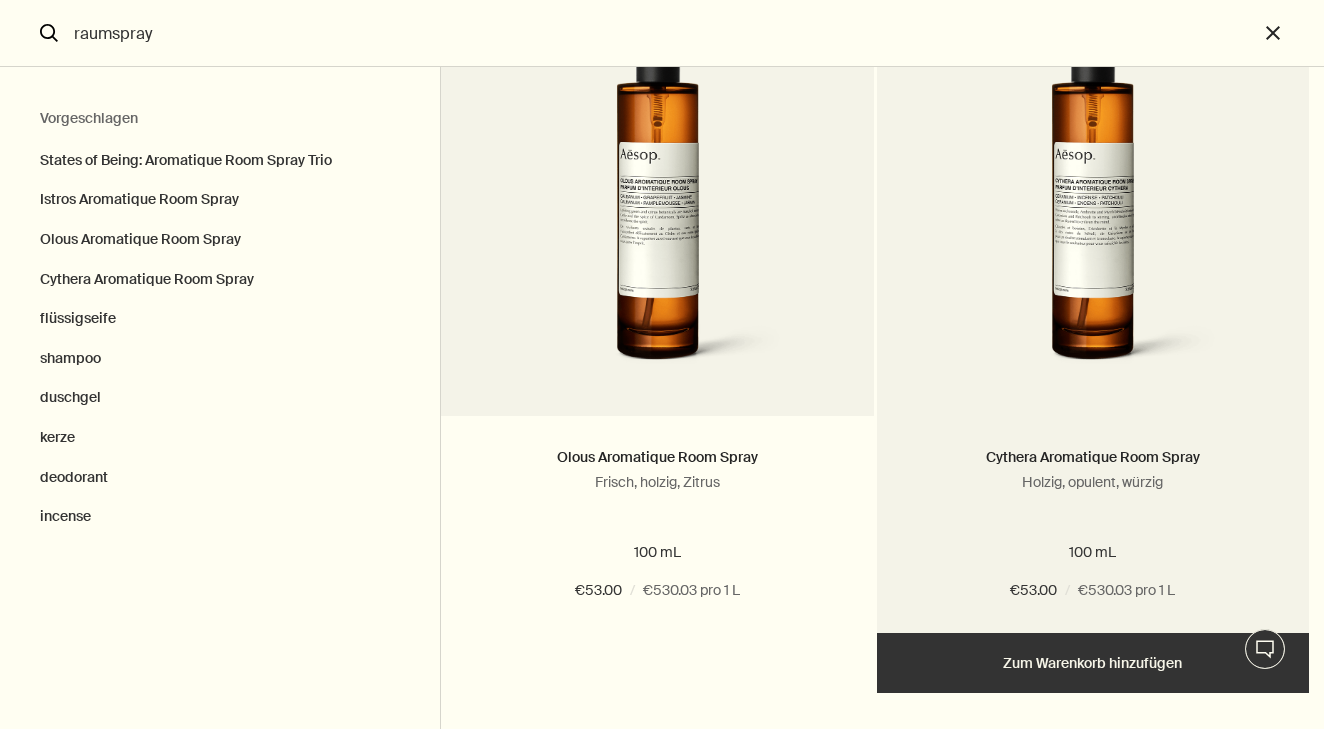 type on "raumspray" 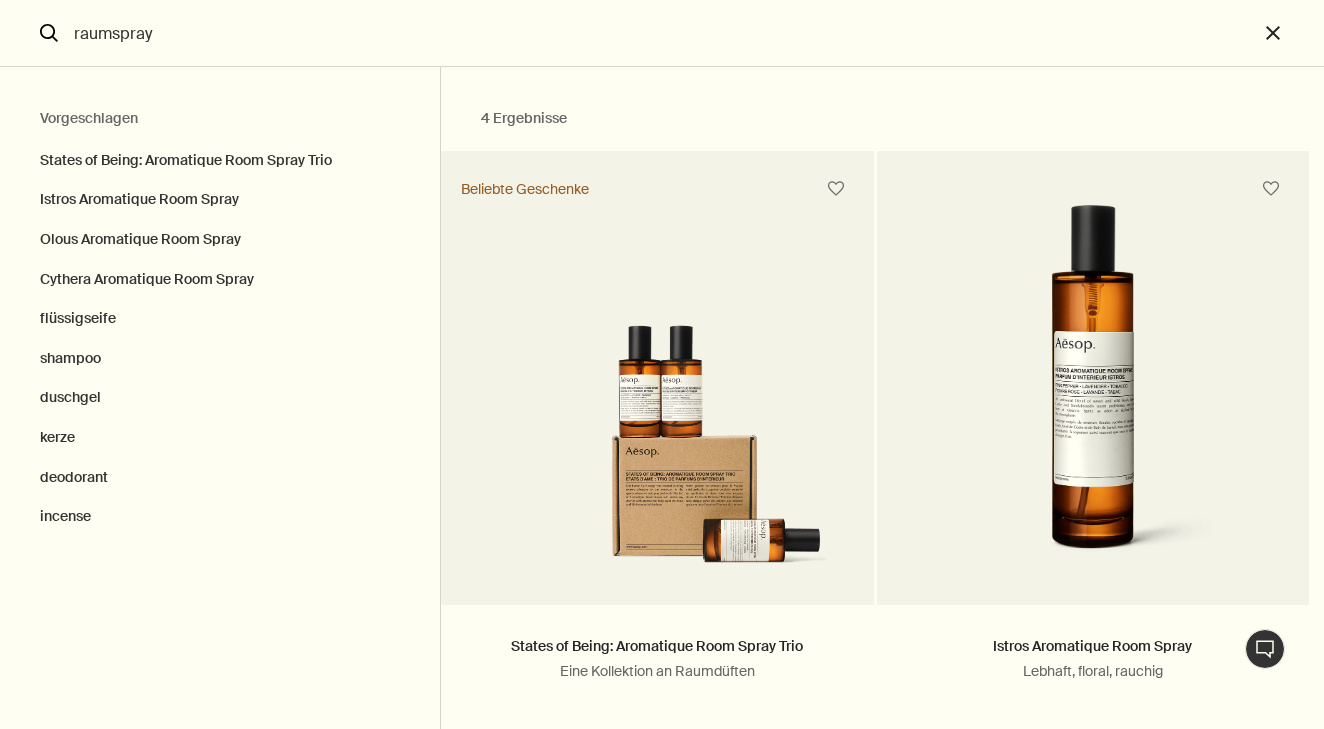 scroll, scrollTop: 0, scrollLeft: 0, axis: both 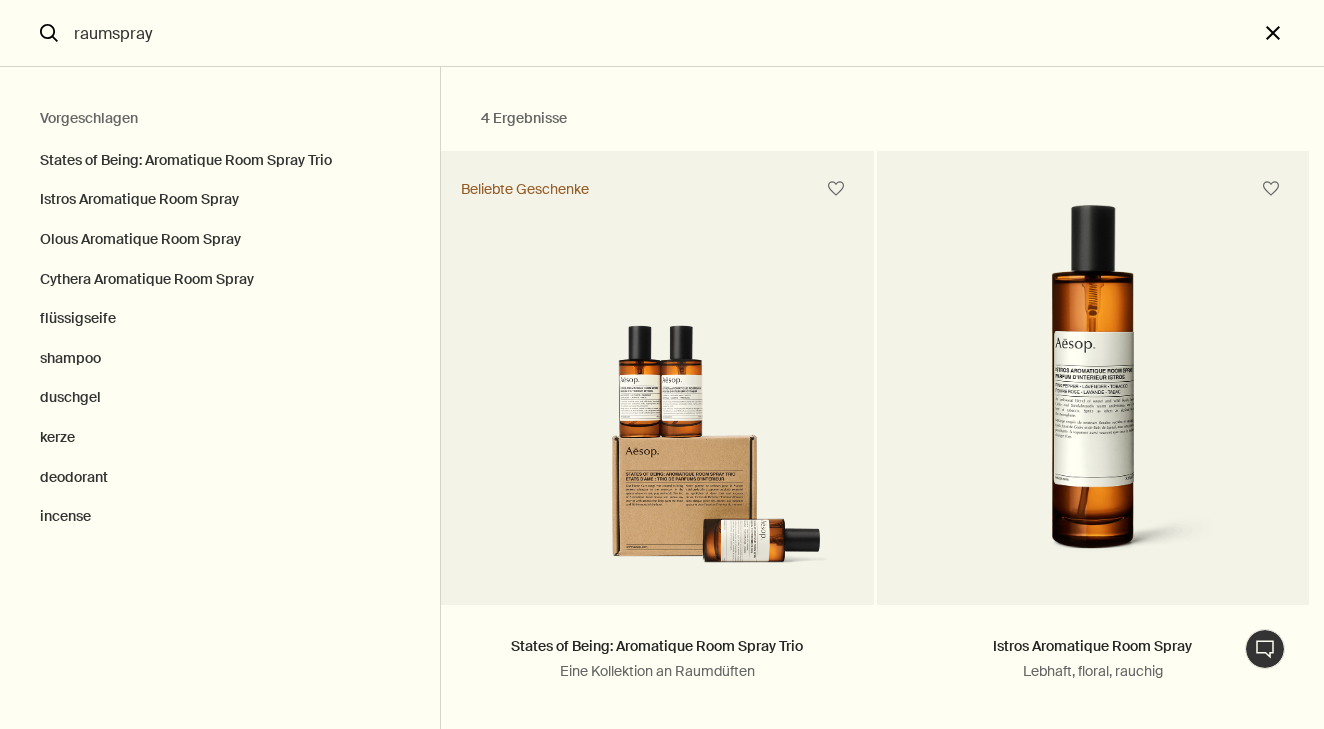 click on "close" at bounding box center (1291, 33) 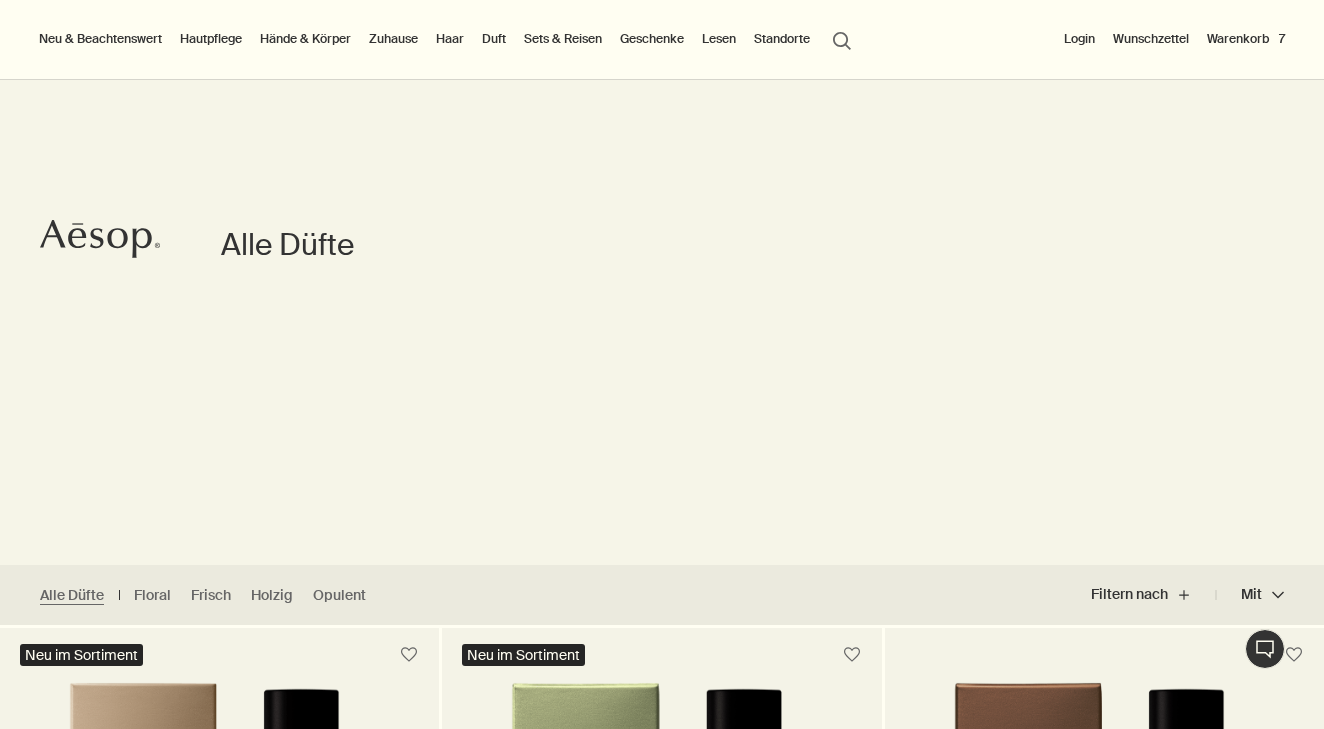 type 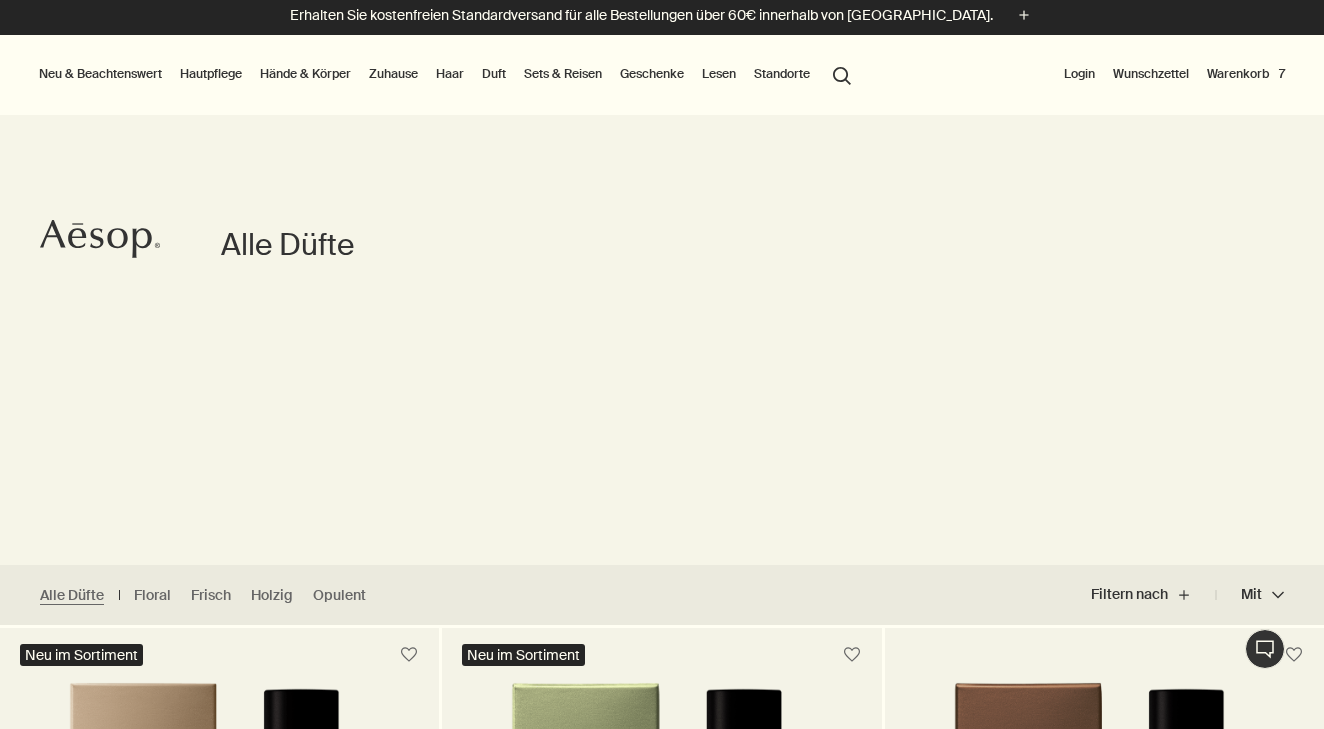 click on "Warenkorb 7" at bounding box center (1246, 74) 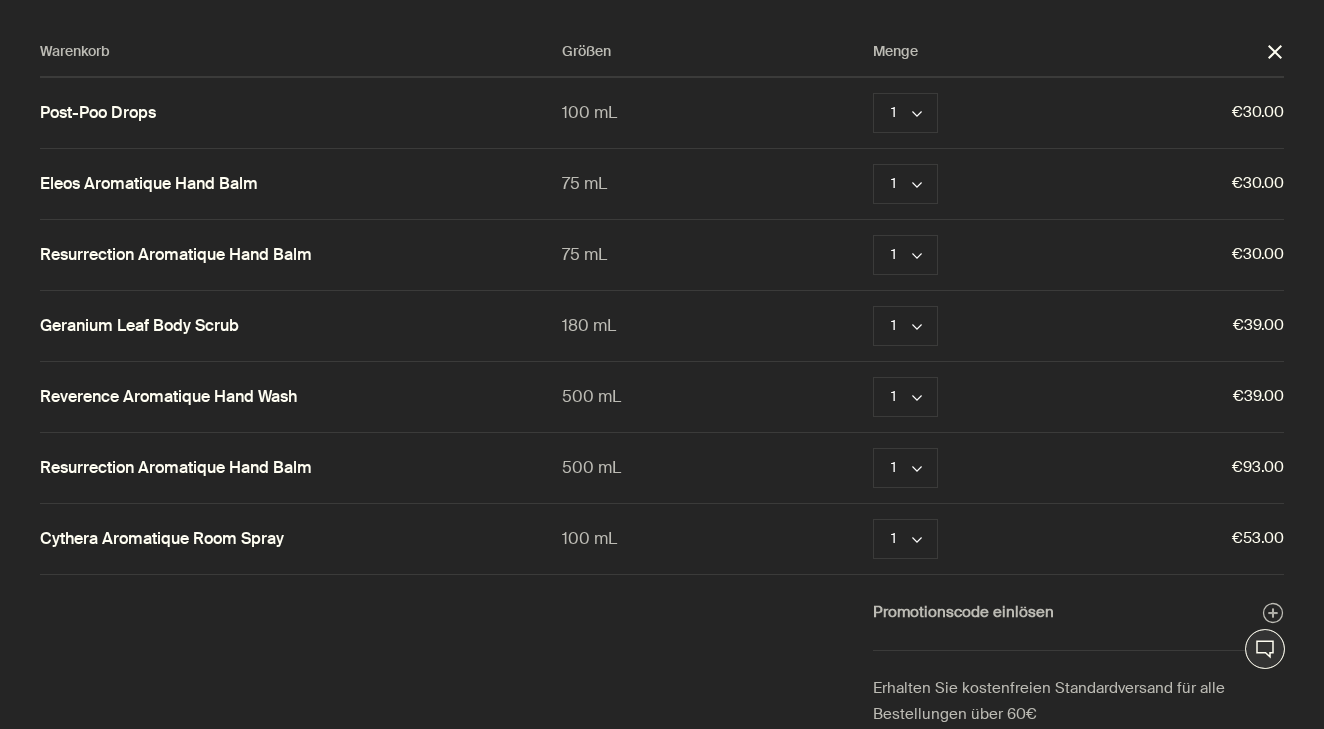 scroll, scrollTop: 0, scrollLeft: 0, axis: both 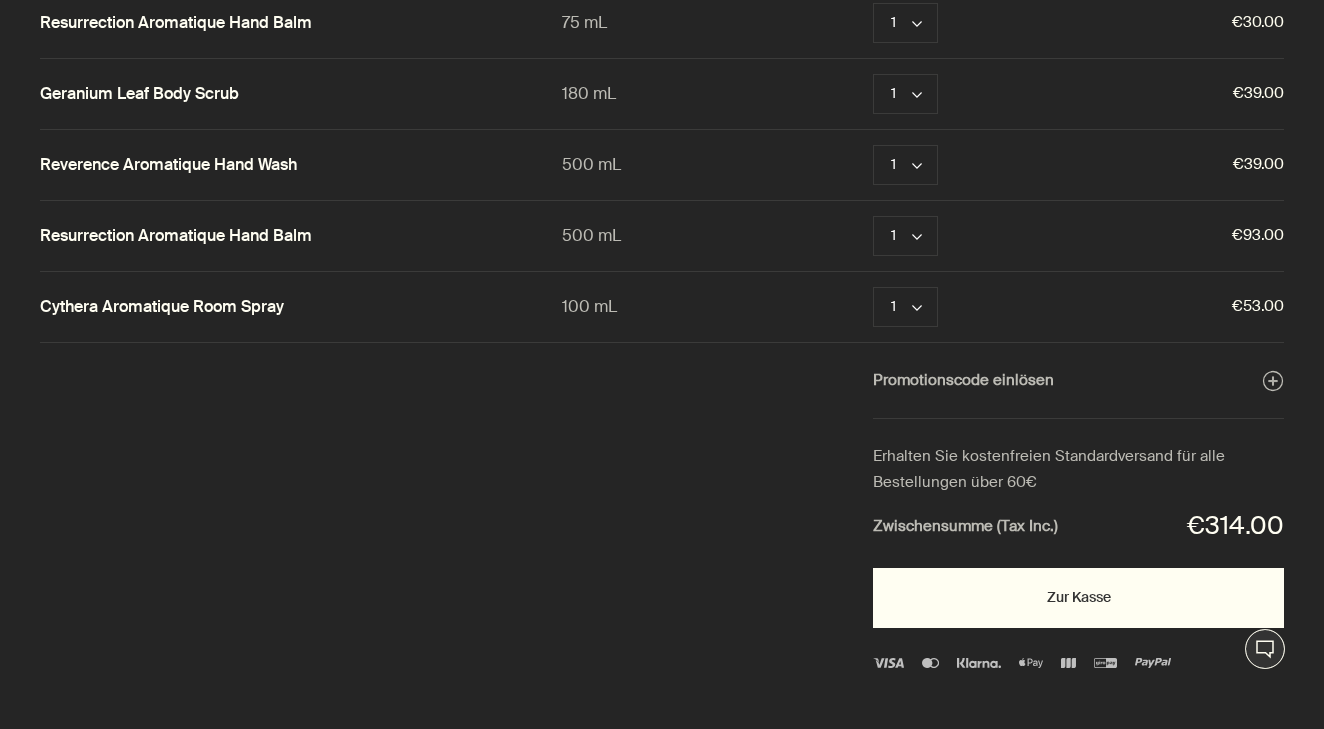 click on "Zur Kasse" at bounding box center [1078, 598] 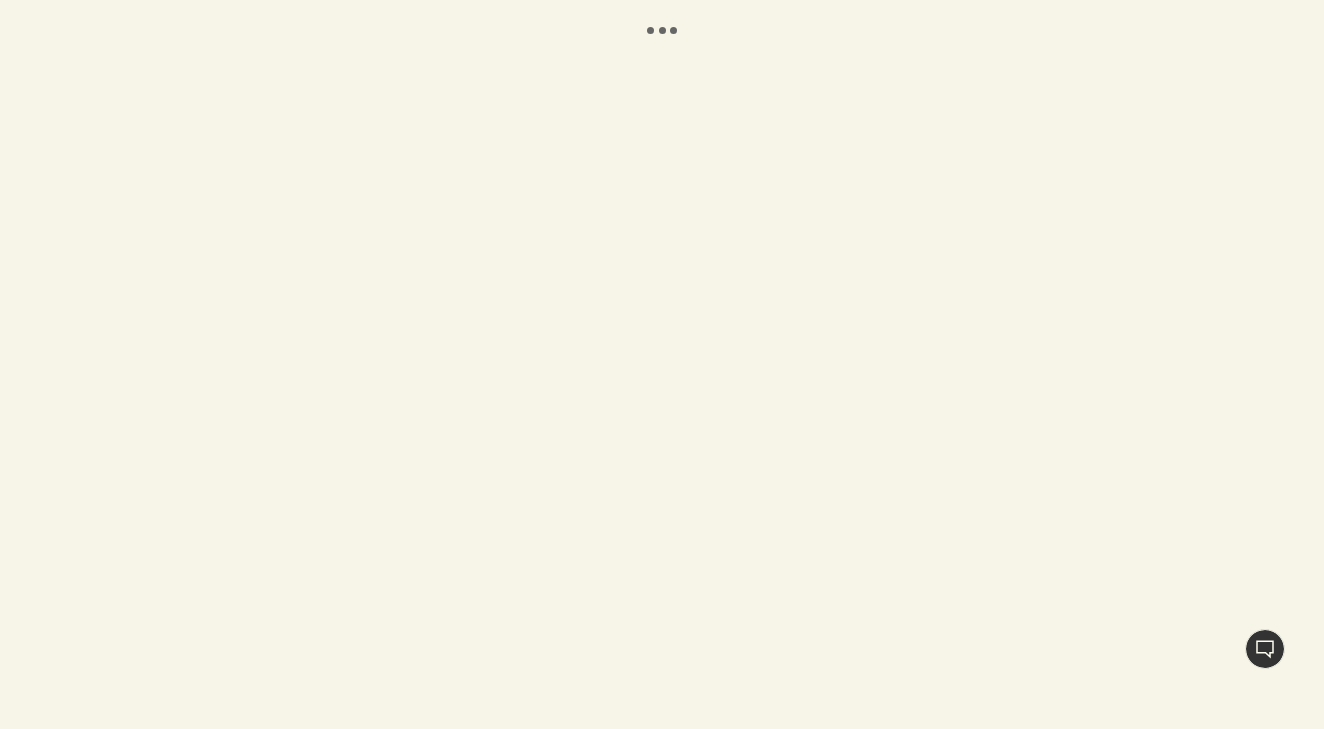 scroll, scrollTop: 0, scrollLeft: 0, axis: both 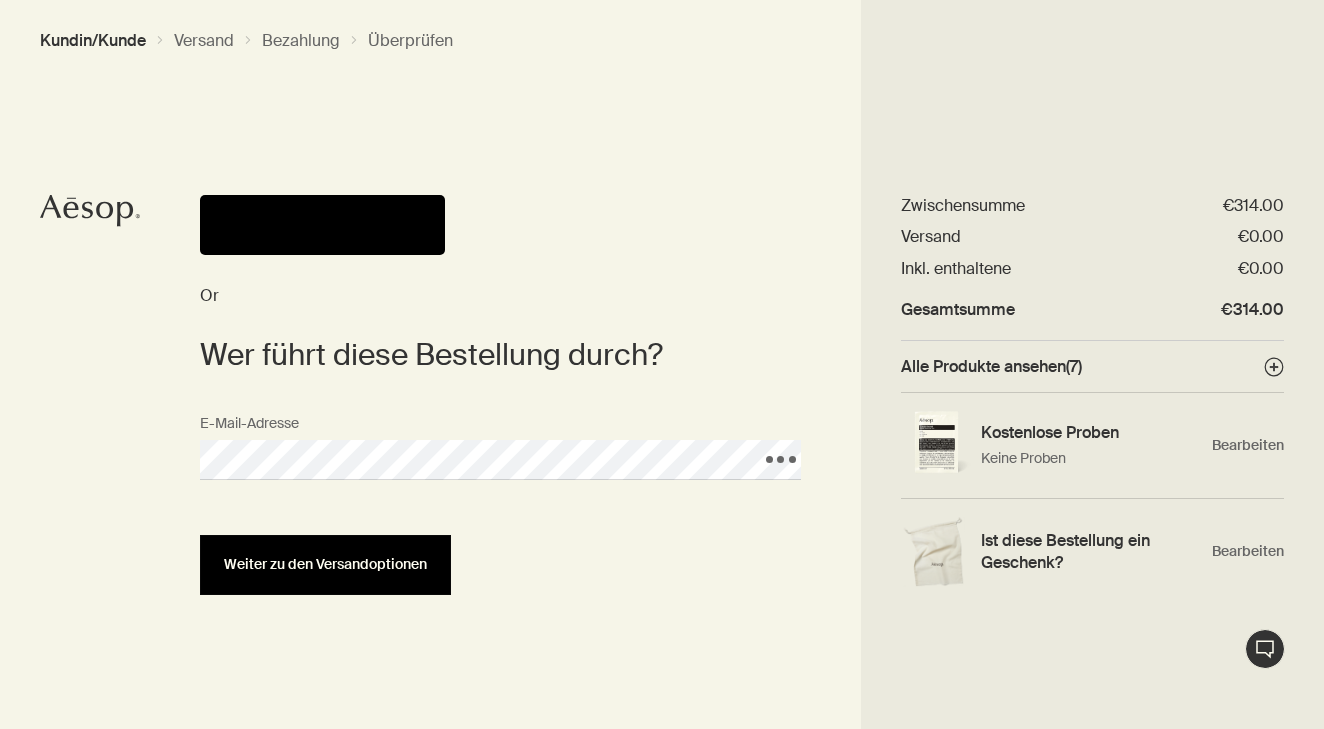 click on "Weiter zu den Versandoptionen" at bounding box center [325, 564] 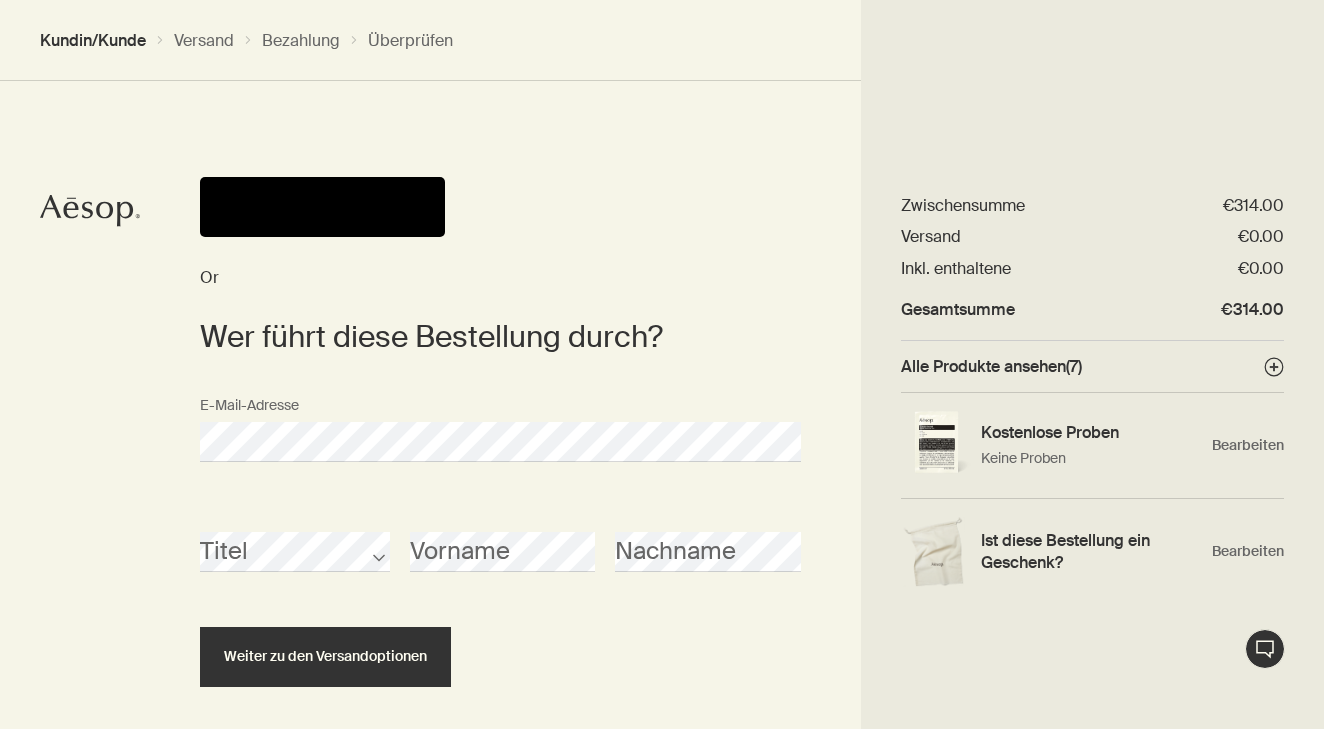 scroll, scrollTop: 84, scrollLeft: 0, axis: vertical 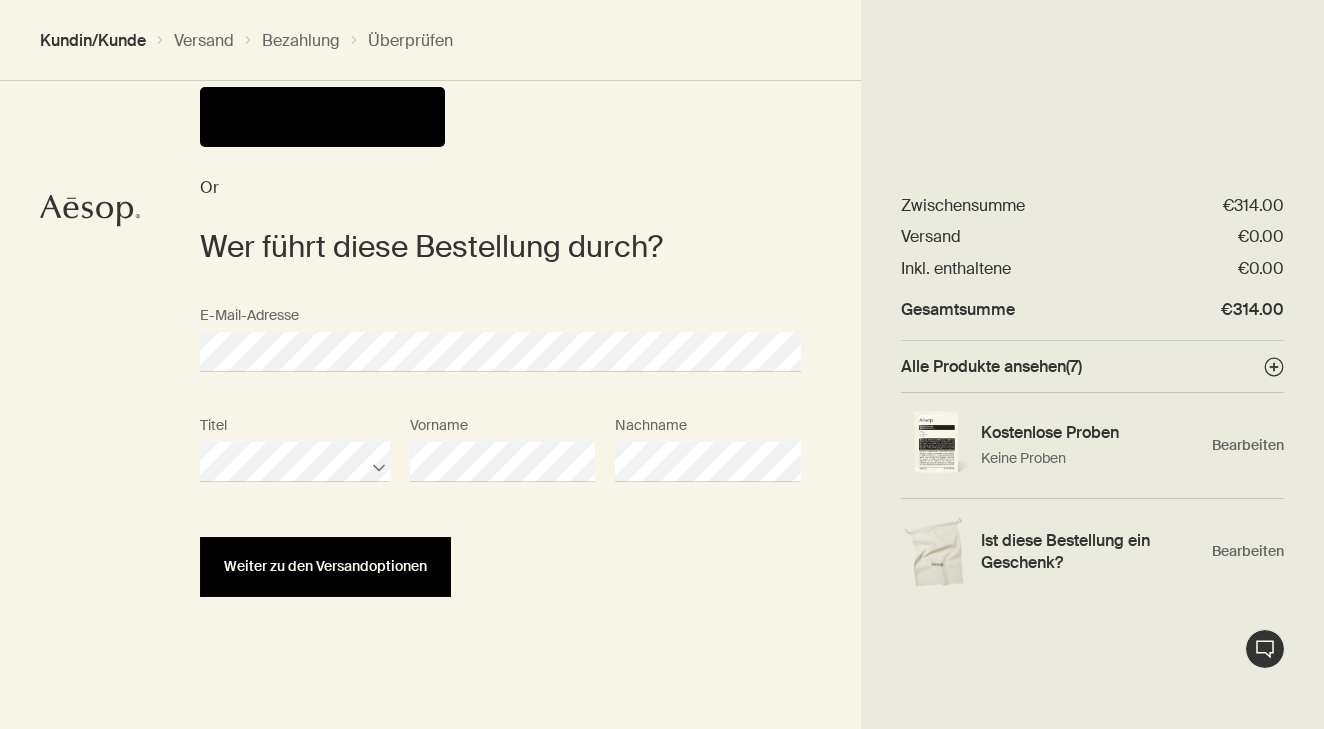 click on "Weiter zu den Versandoptionen" at bounding box center [325, 566] 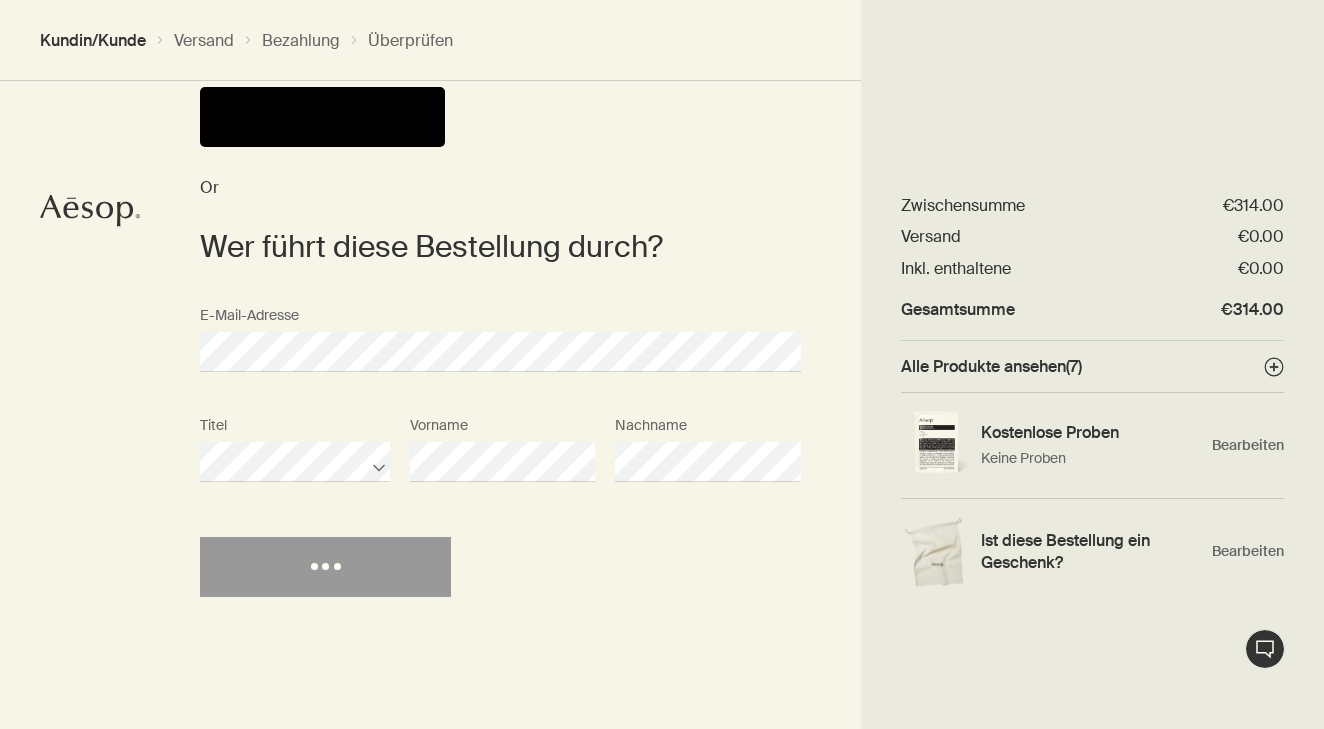 scroll, scrollTop: 0, scrollLeft: 0, axis: both 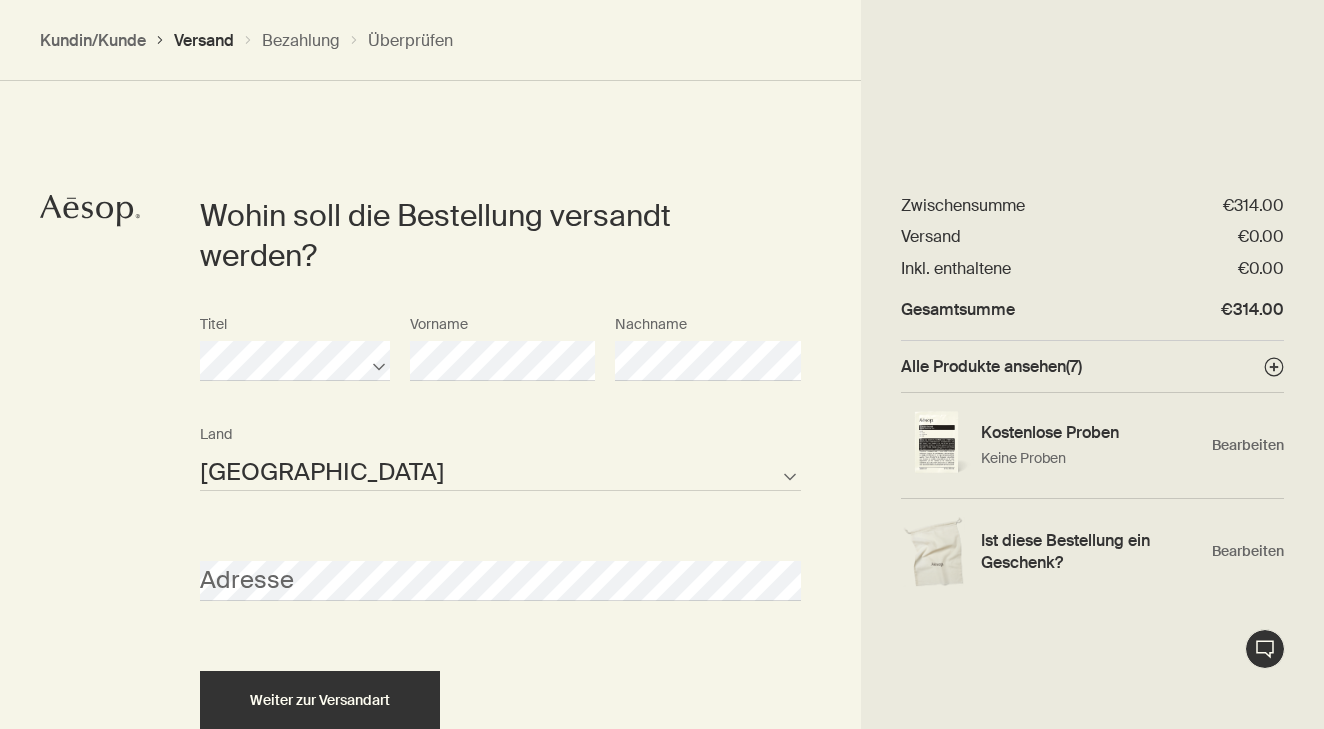 select on "AT" 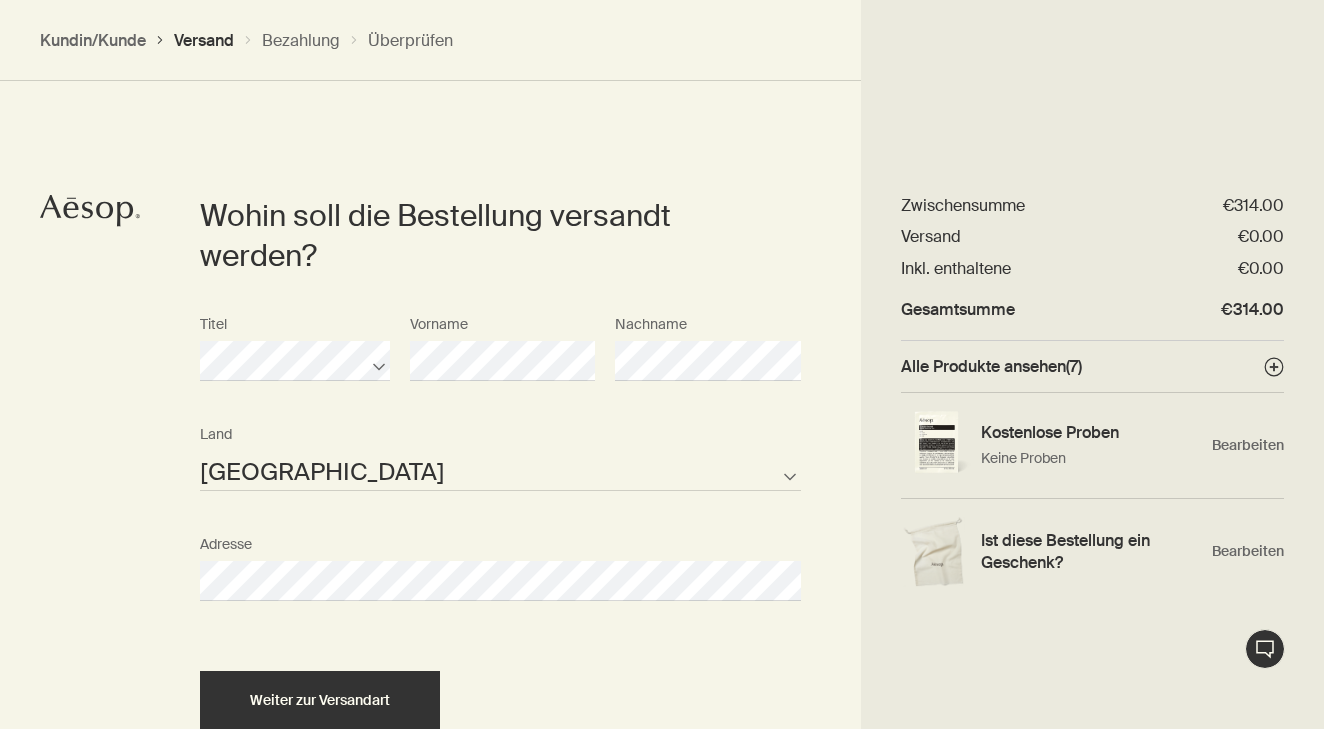 select on "AT" 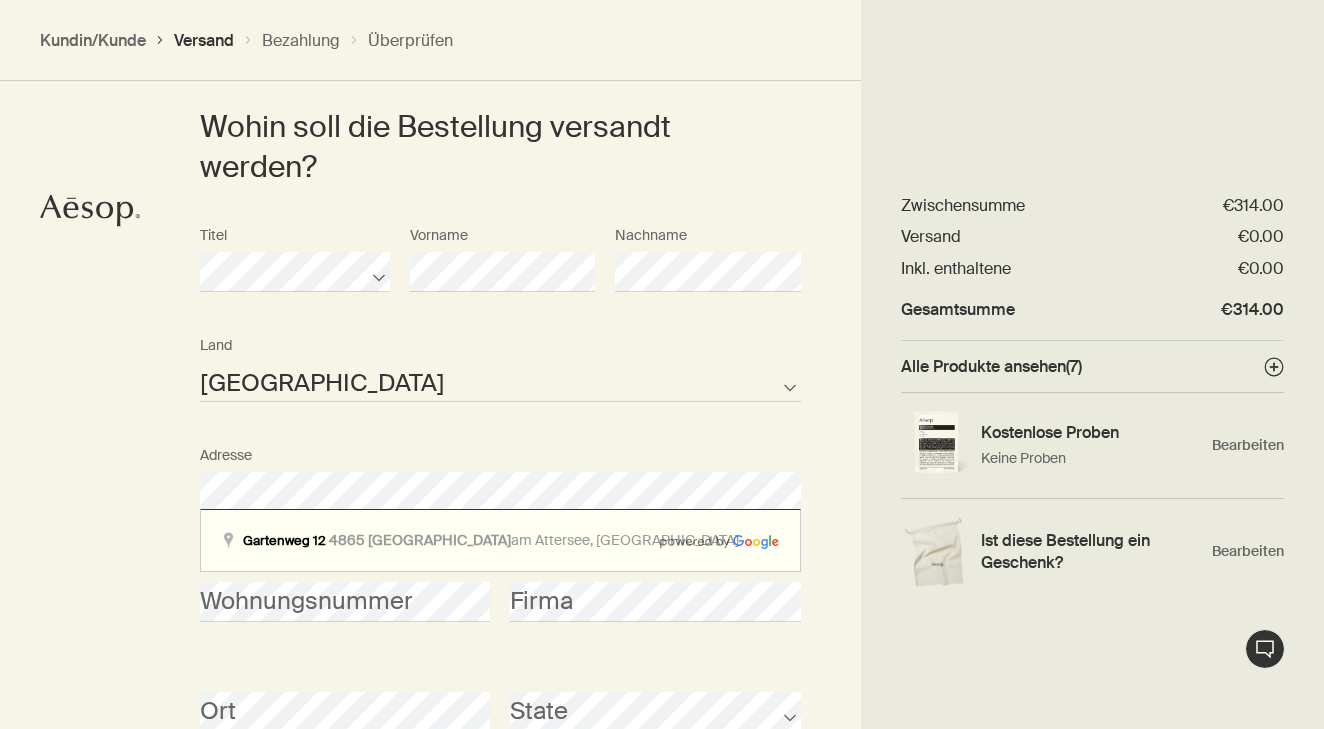 scroll, scrollTop: 539, scrollLeft: 0, axis: vertical 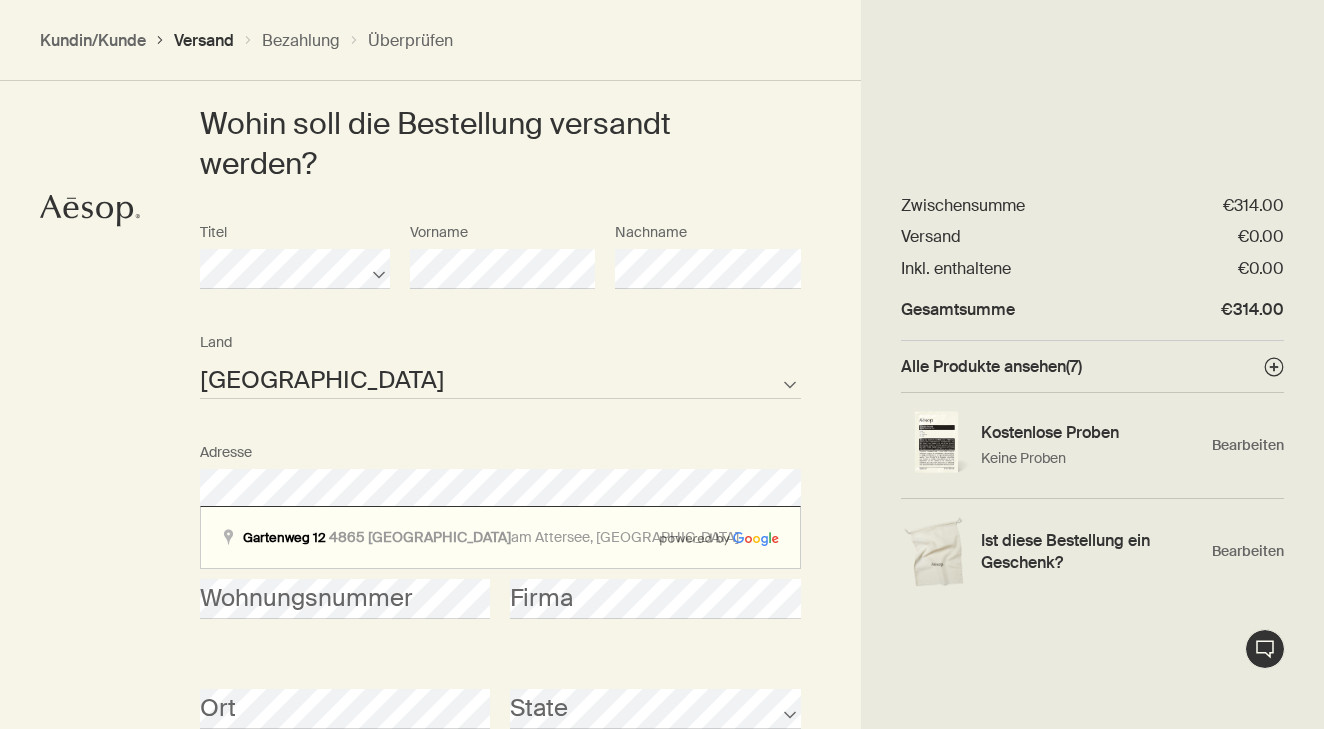 click on "State" at bounding box center (655, 691) 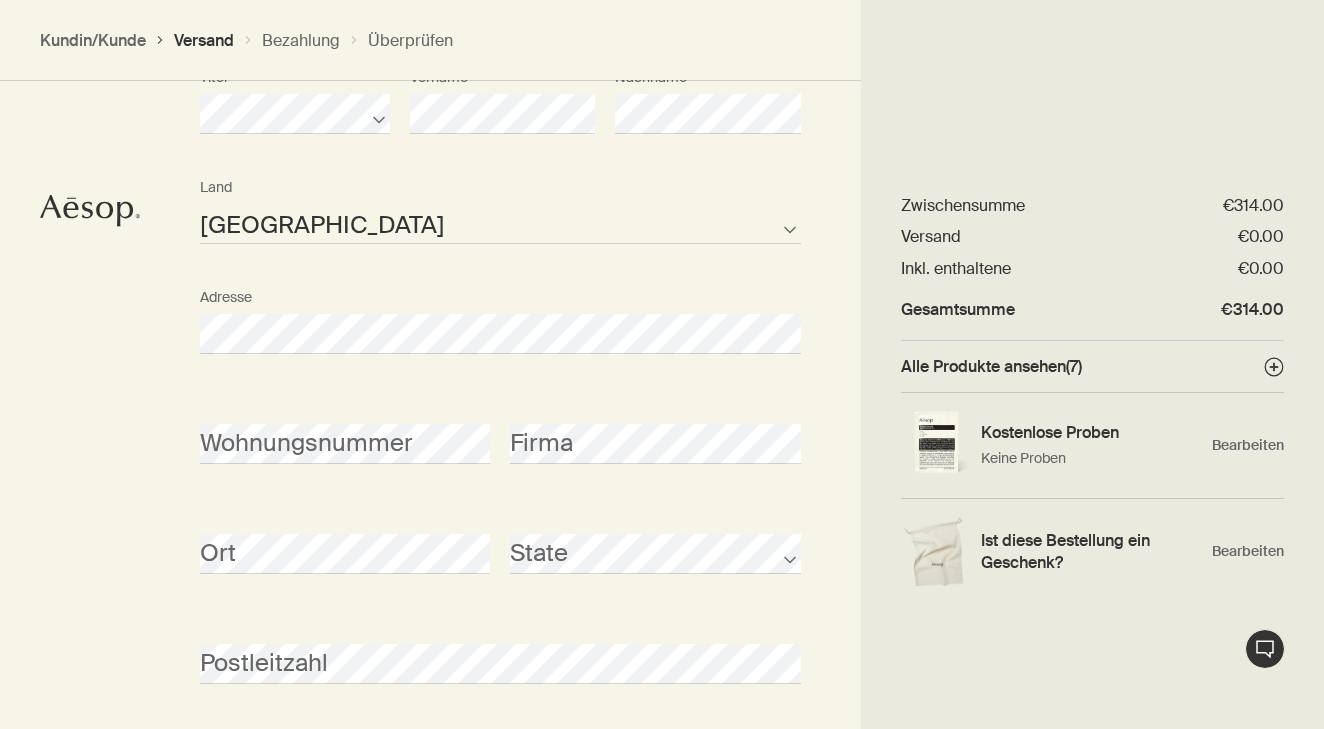 scroll, scrollTop: 695, scrollLeft: 0, axis: vertical 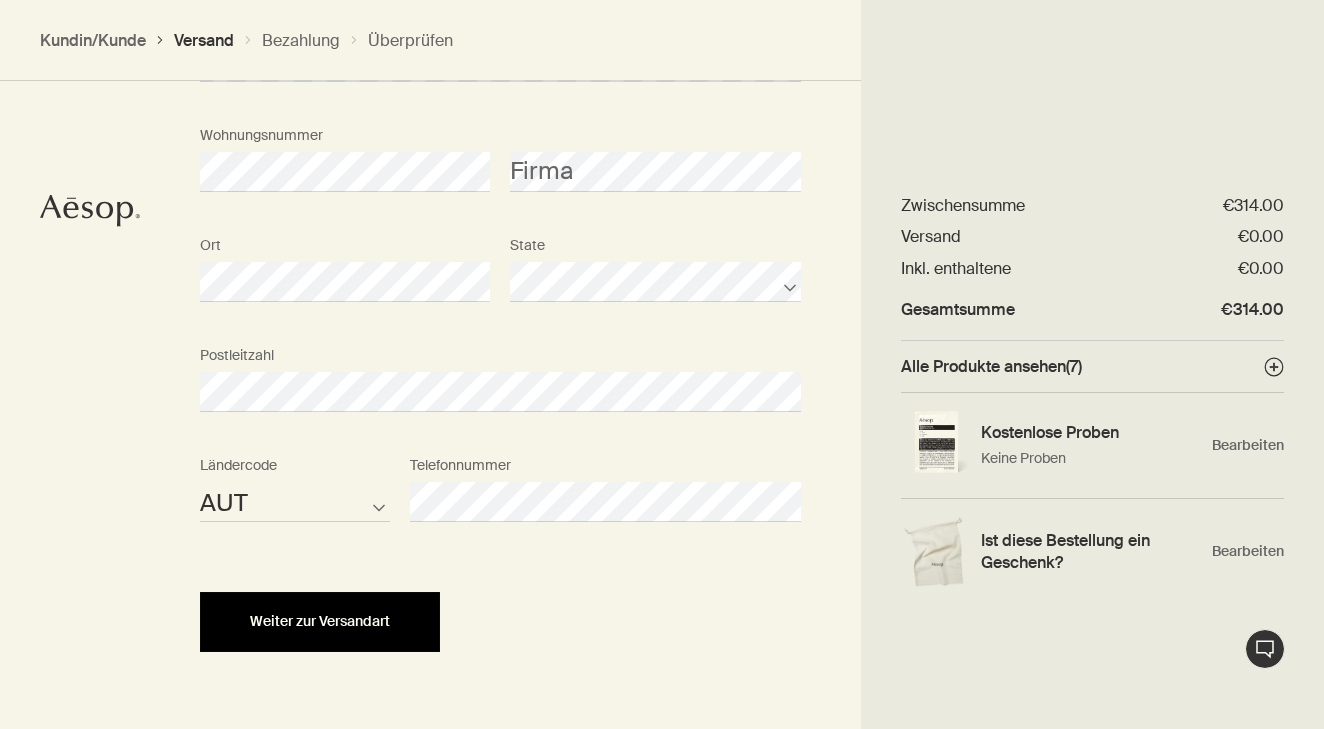 click on "Weiter zur Versandart" at bounding box center [320, 621] 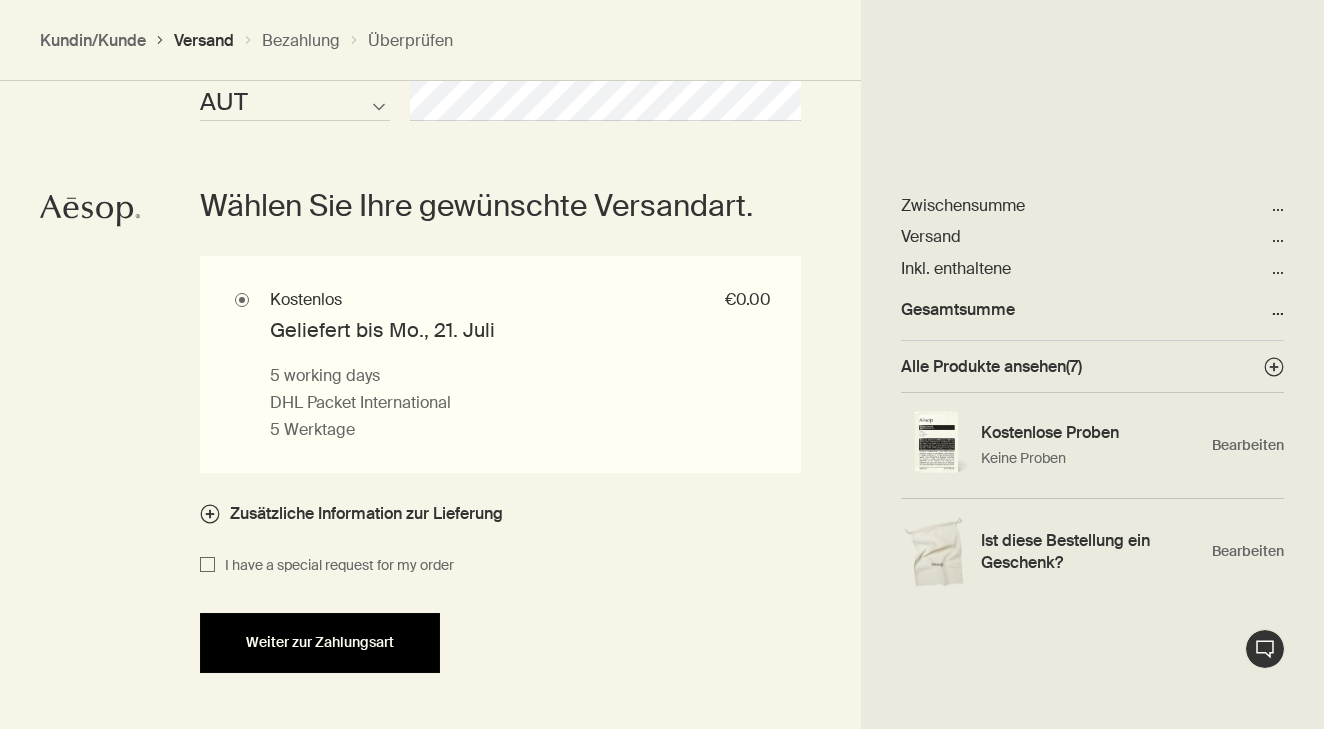 scroll, scrollTop: 1372, scrollLeft: 0, axis: vertical 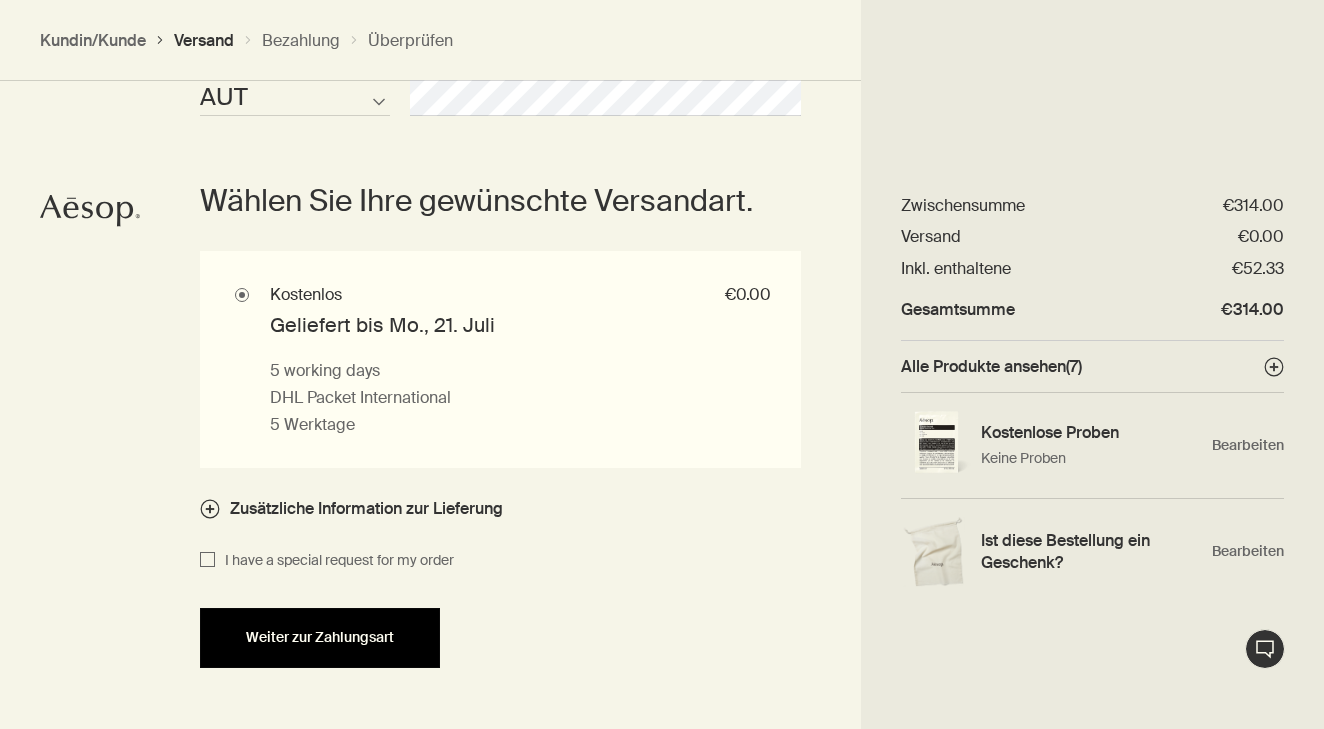 click on "Weiter zur Zahlungsart" at bounding box center [320, 637] 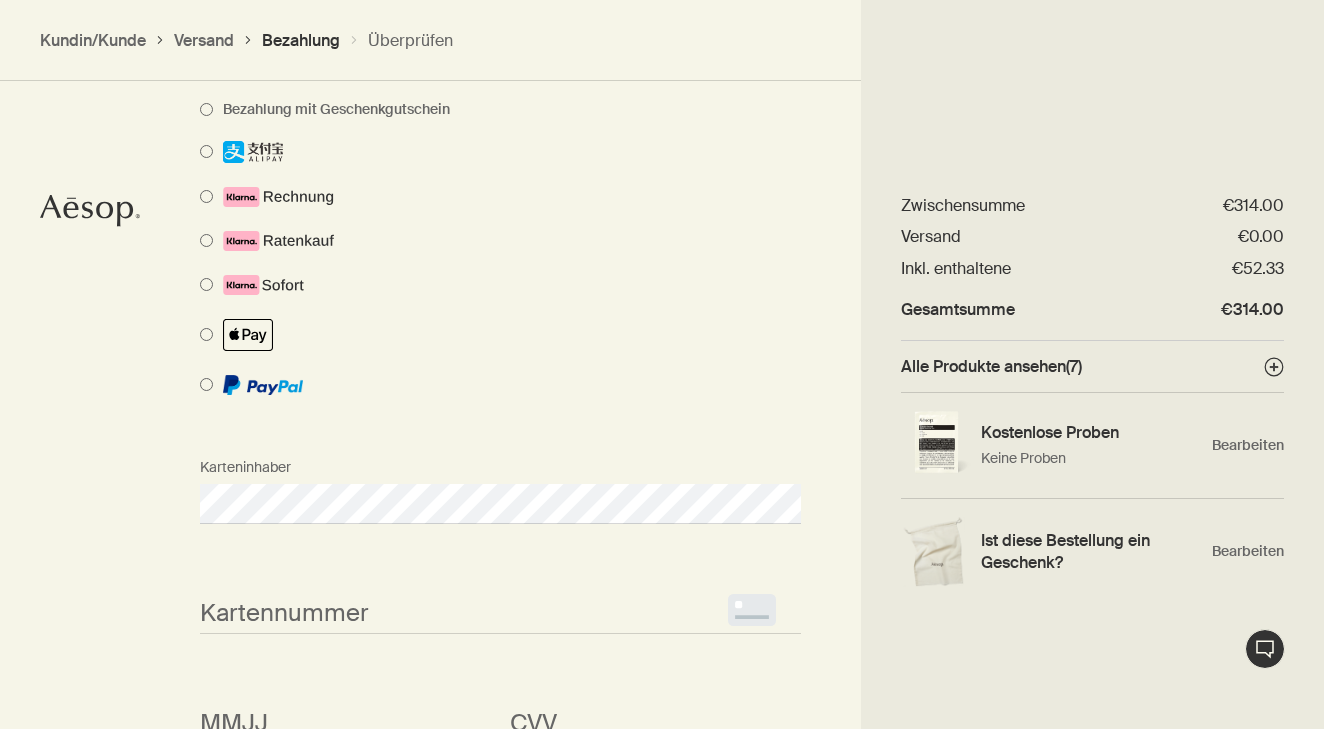 scroll, scrollTop: 1231, scrollLeft: 0, axis: vertical 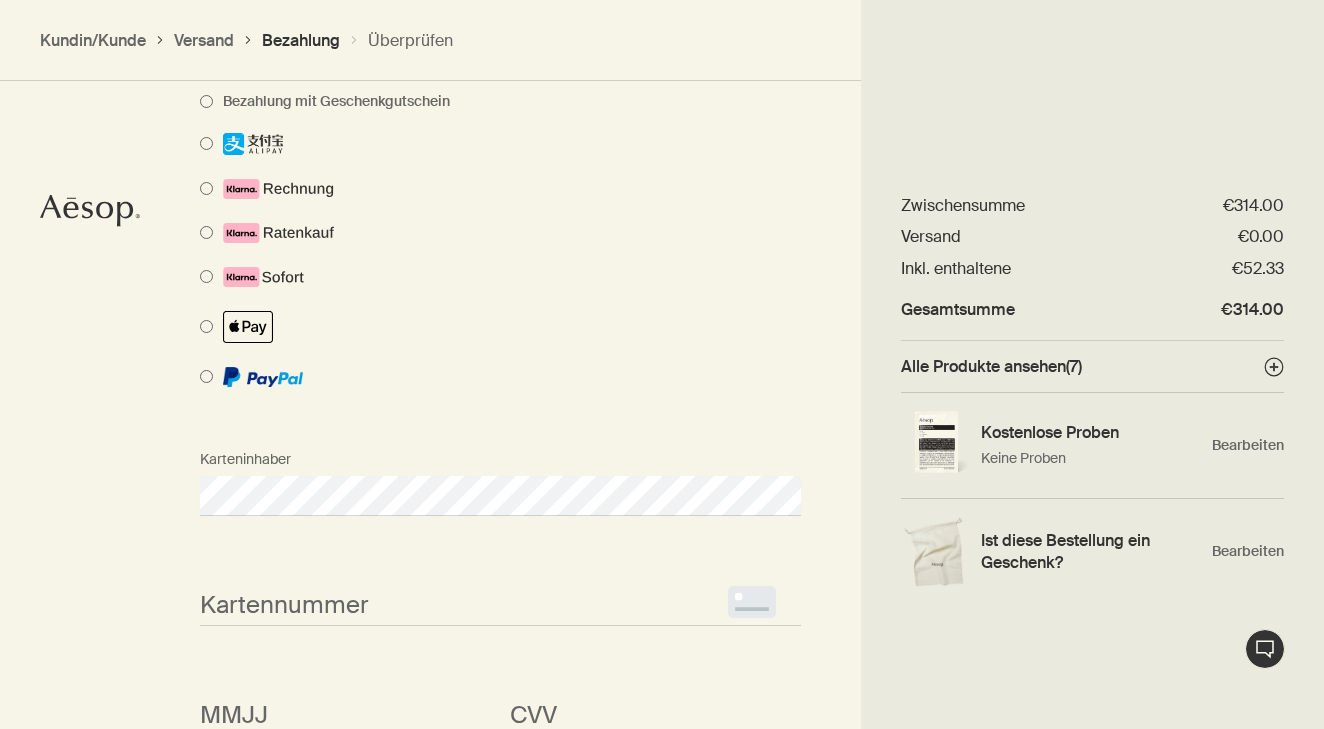 click on "<p>Your browser does not support iframes.</p>" at bounding box center [500, 606] 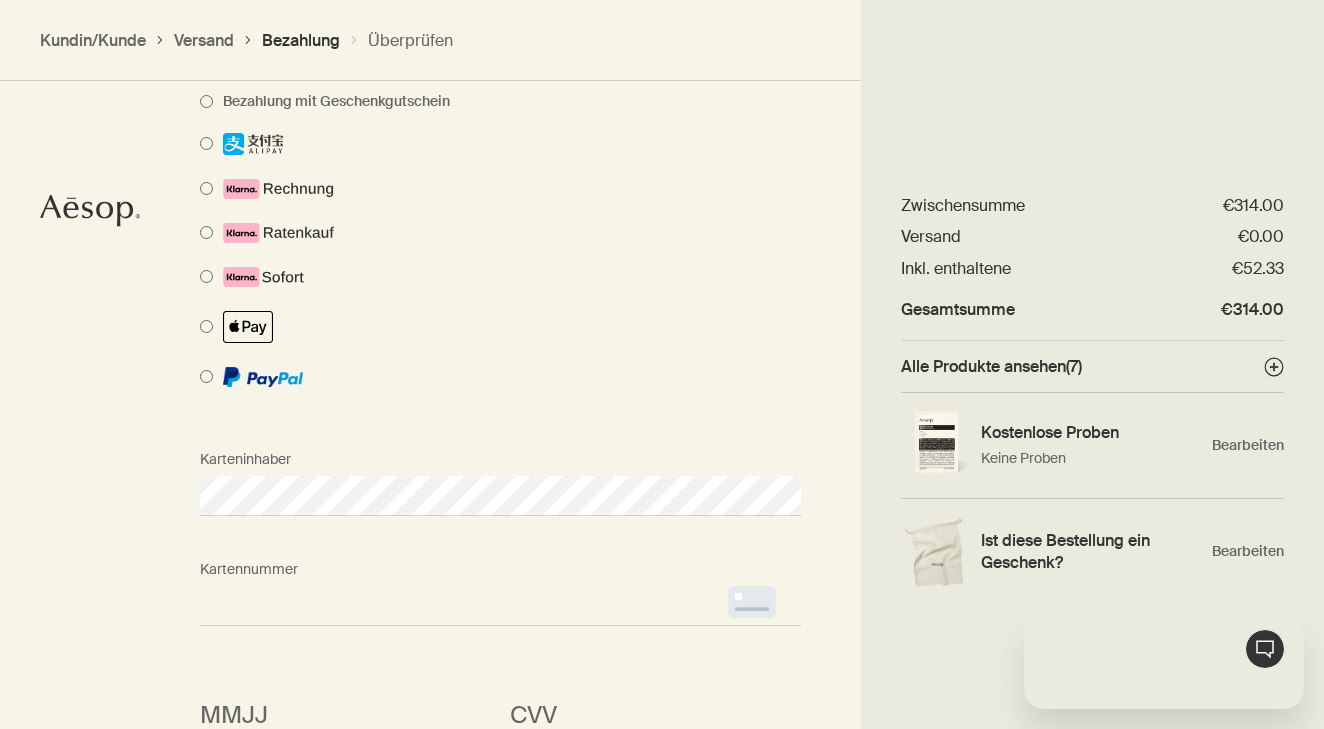 scroll, scrollTop: 0, scrollLeft: 0, axis: both 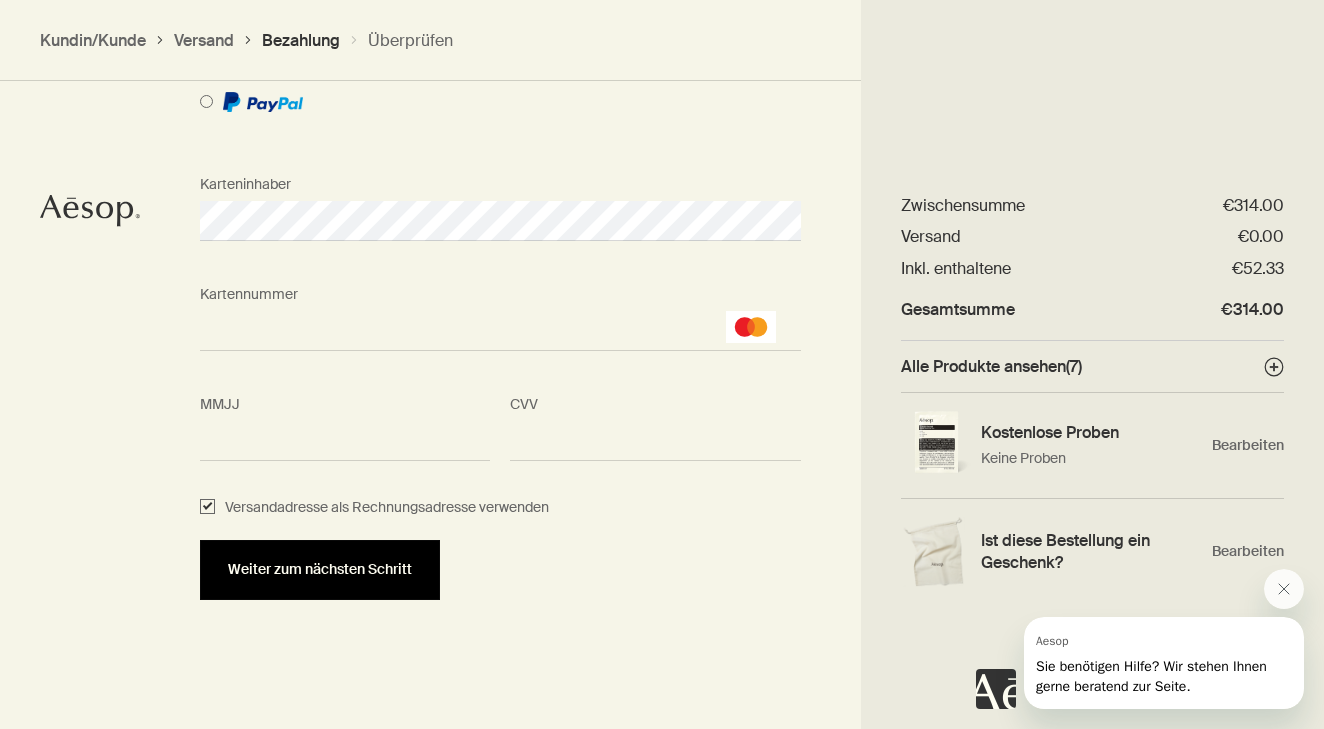 click on "Weiter zum nächsten Schritt" at bounding box center [320, 569] 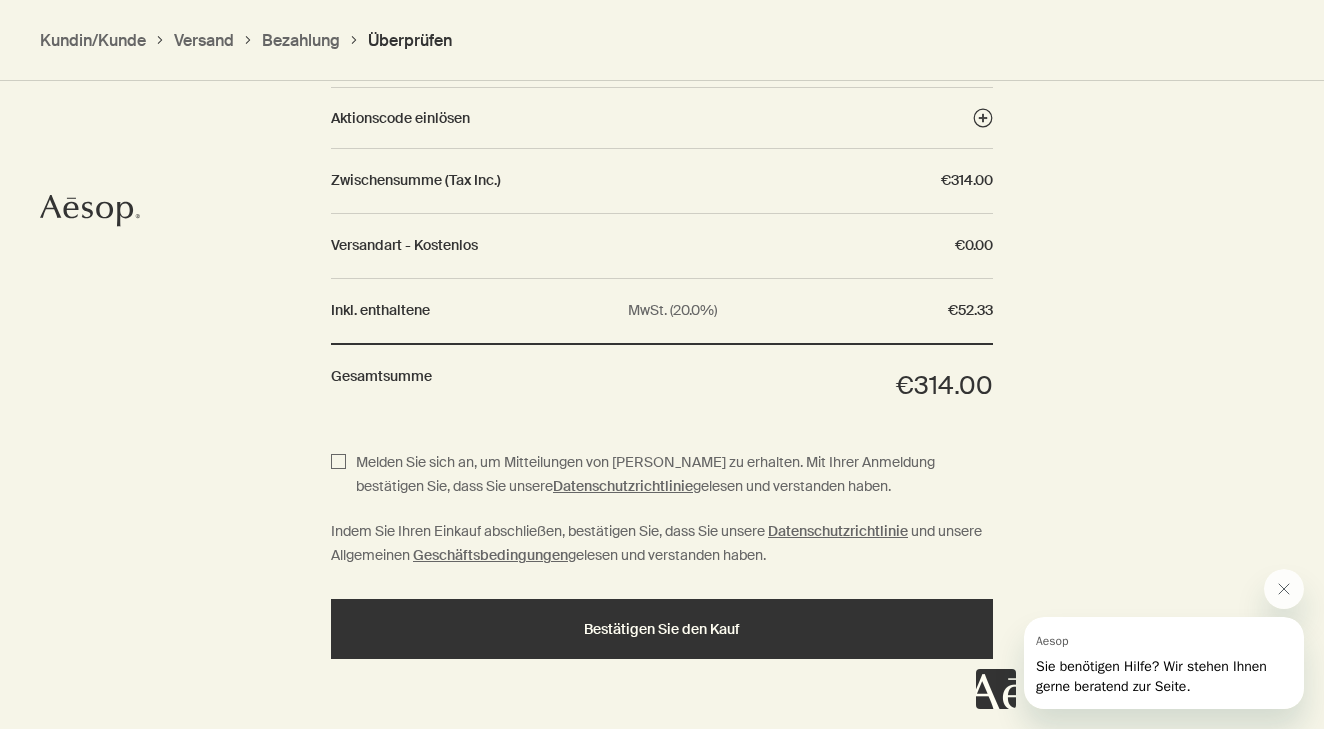 scroll, scrollTop: 2540, scrollLeft: 0, axis: vertical 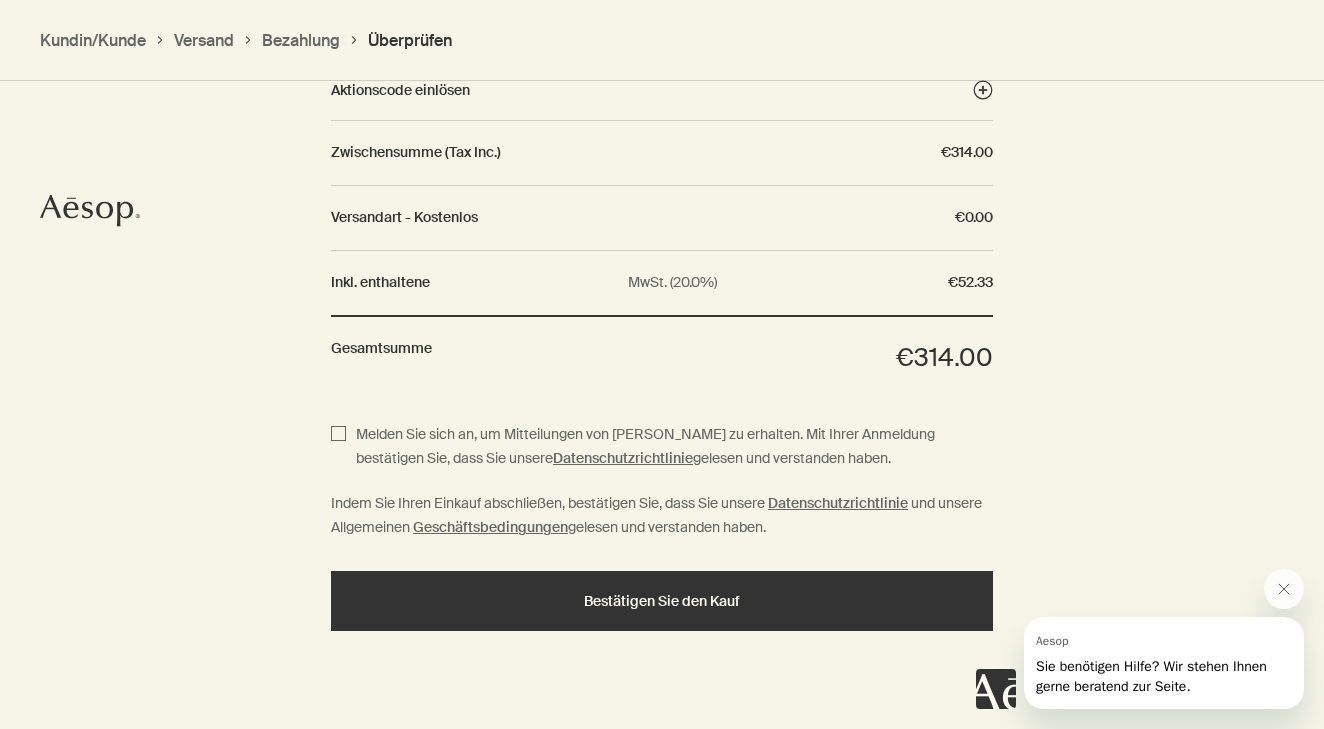 click on "Melden Sie sich an, um Mitteilungen von [PERSON_NAME] zu erhalten. Mit Ihrer Anmeldung bestätigen Sie, dass Sie unsere  Datenschutzrichtlinie  gelesen und verstanden haben." at bounding box center (338, 447) 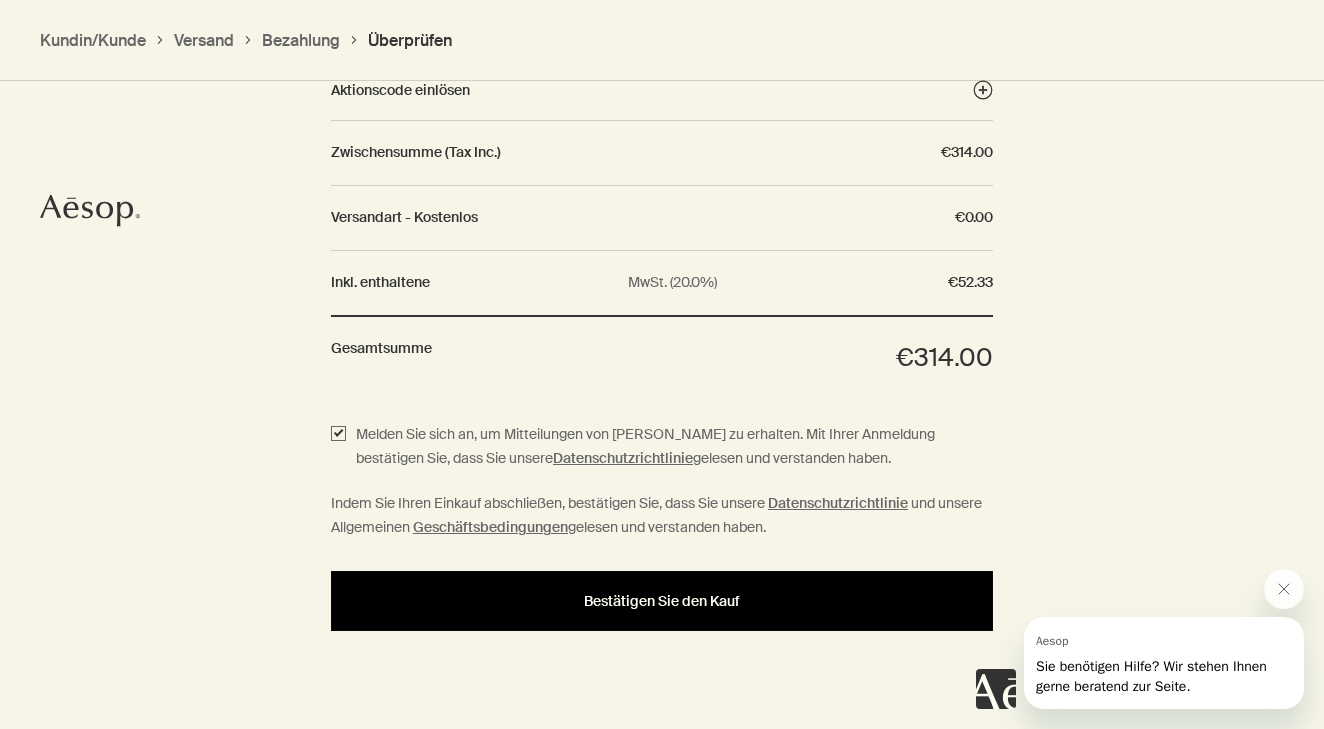 click on "Bestätigen Sie den Kauf" at bounding box center [662, 601] 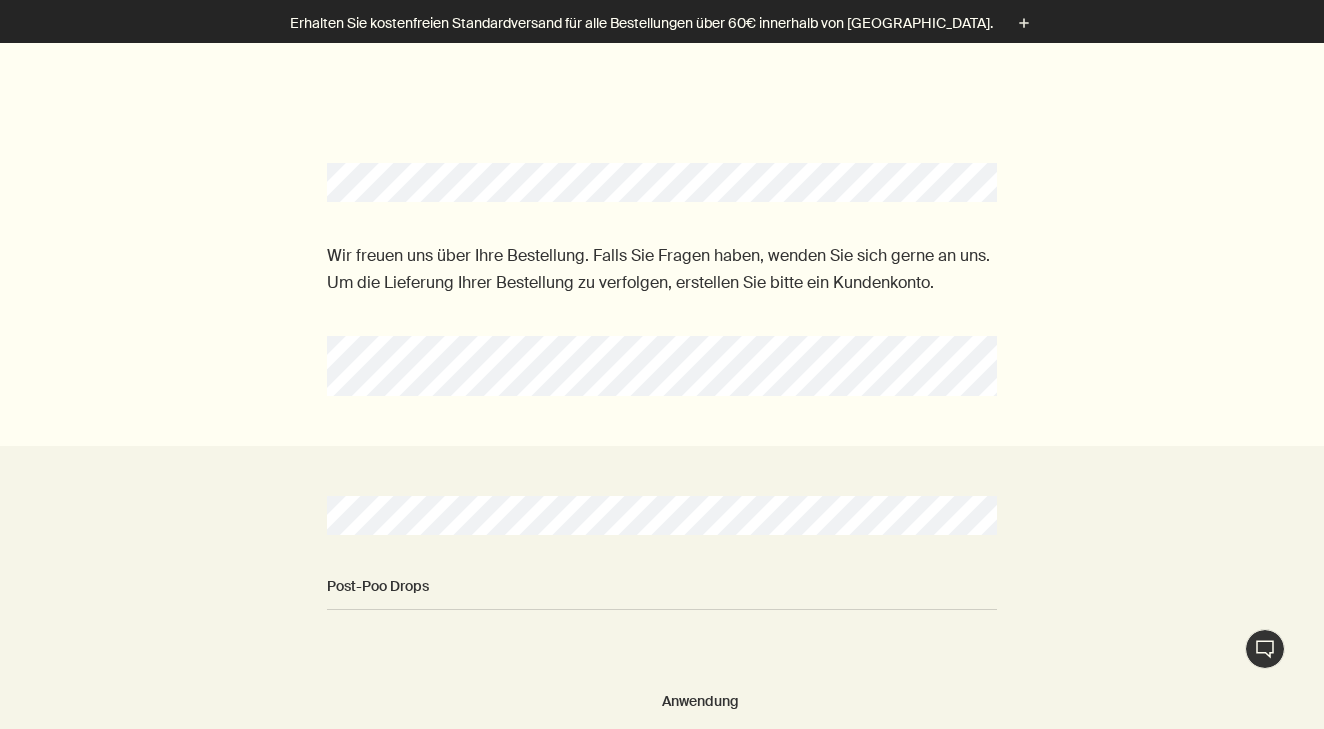 scroll, scrollTop: 0, scrollLeft: 0, axis: both 